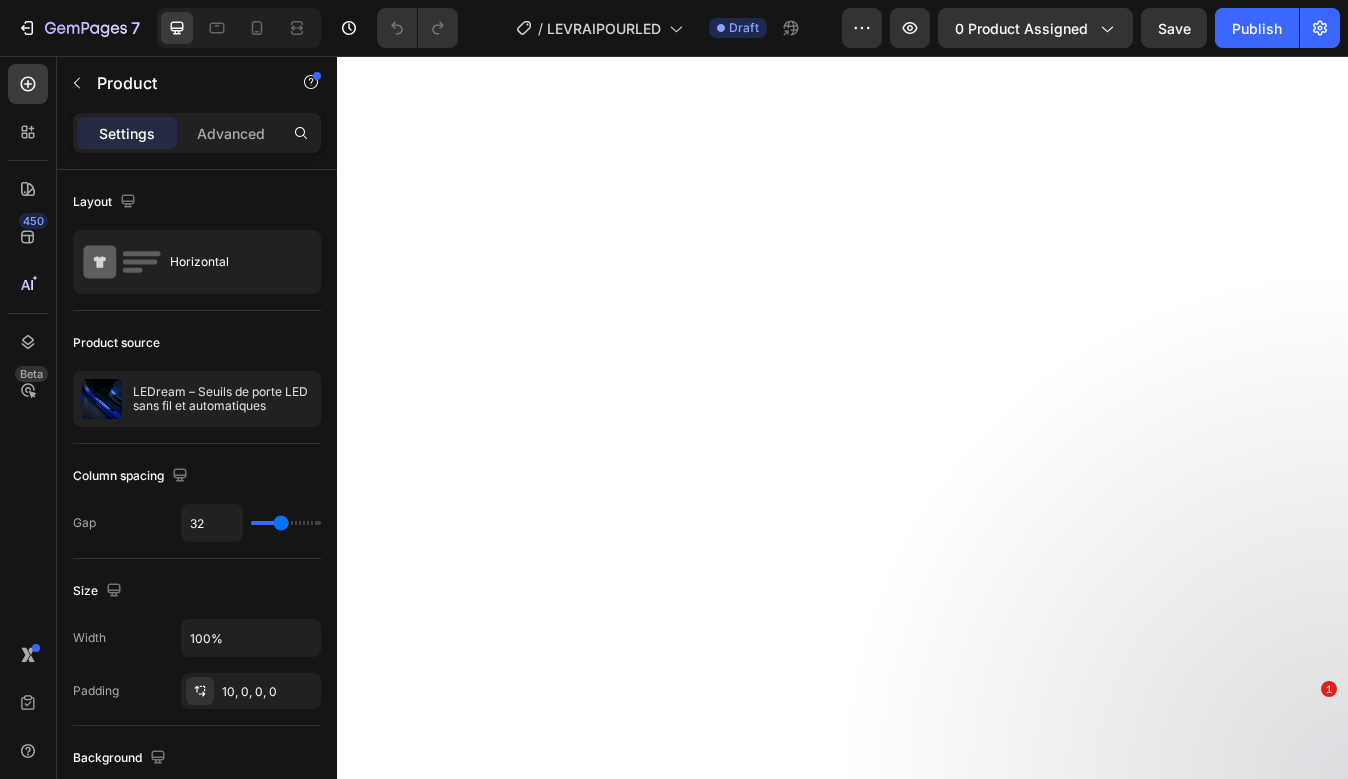 scroll, scrollTop: 0, scrollLeft: 0, axis: both 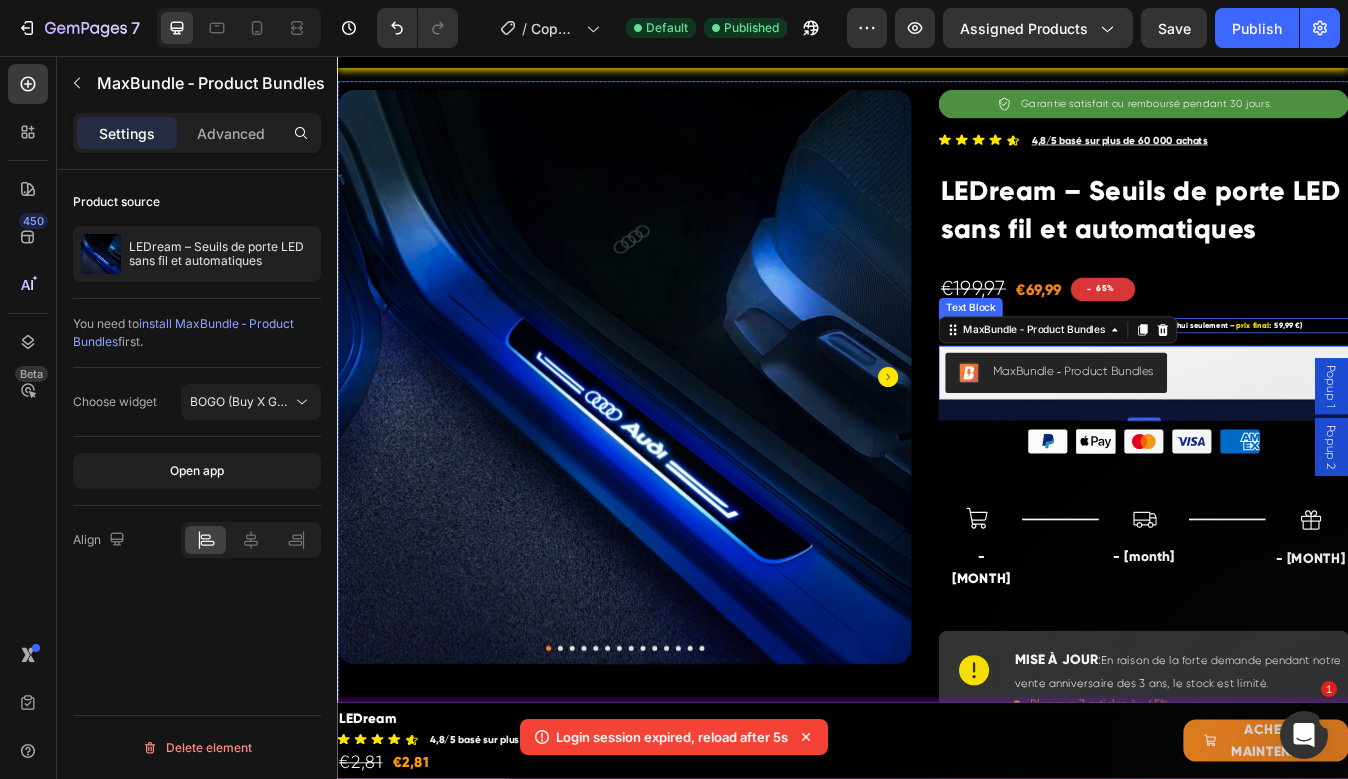 click on "Offre exclusive : -15 % supplémentaire appliqué automatiquement aujourd’hui seulement – prix final : 59,99 €)" at bounding box center [1293, 377] 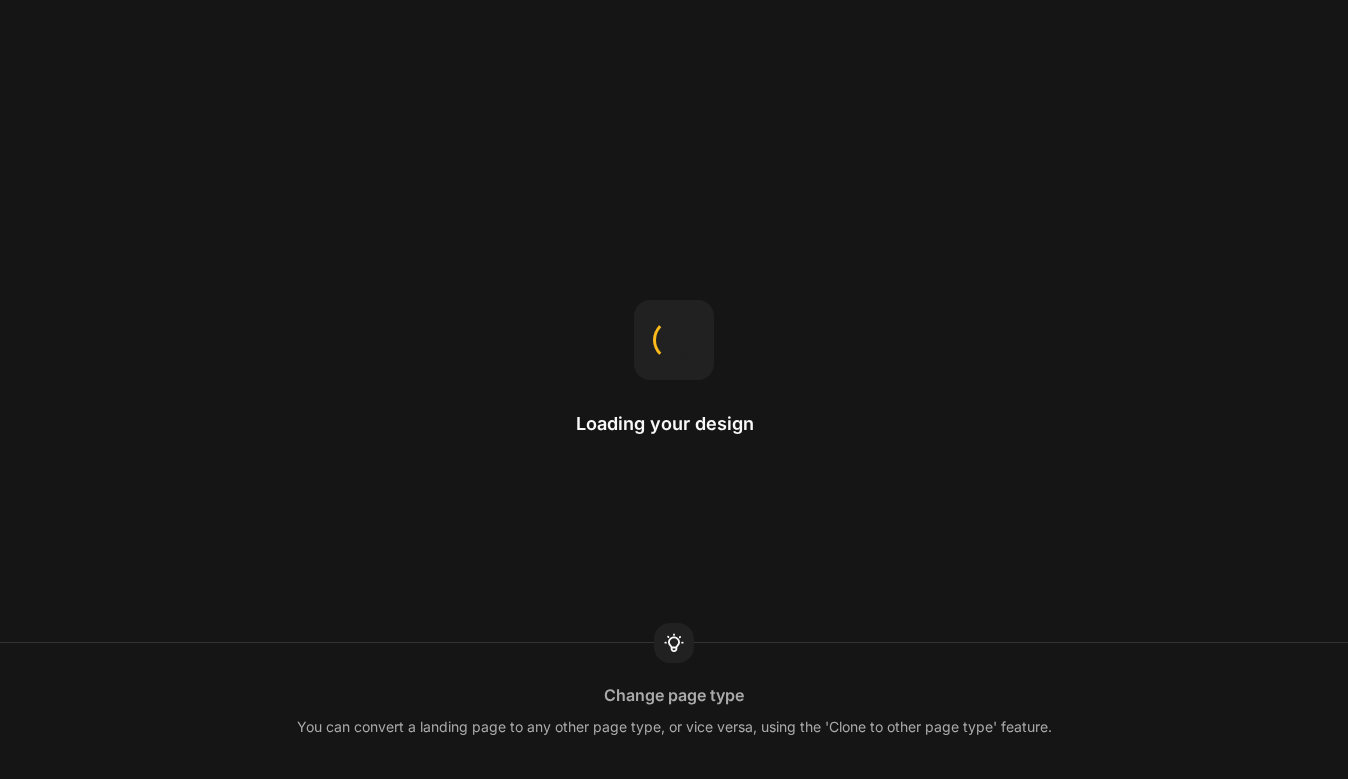 scroll, scrollTop: 0, scrollLeft: 0, axis: both 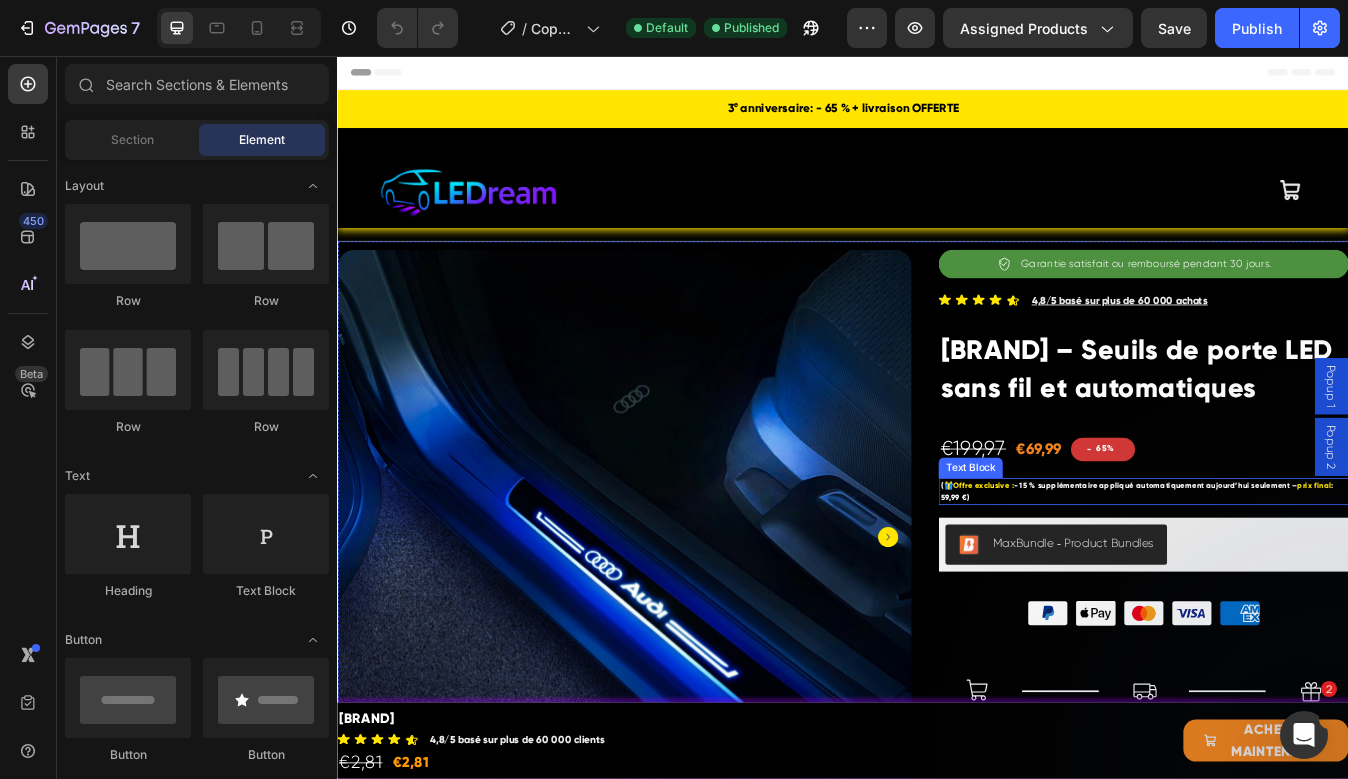 click on "Offre exclusive : -15 % supplémentaire appliqué automatiquement aujourd’hui seulement – prix final : 59,99 €)" at bounding box center (1293, 573) 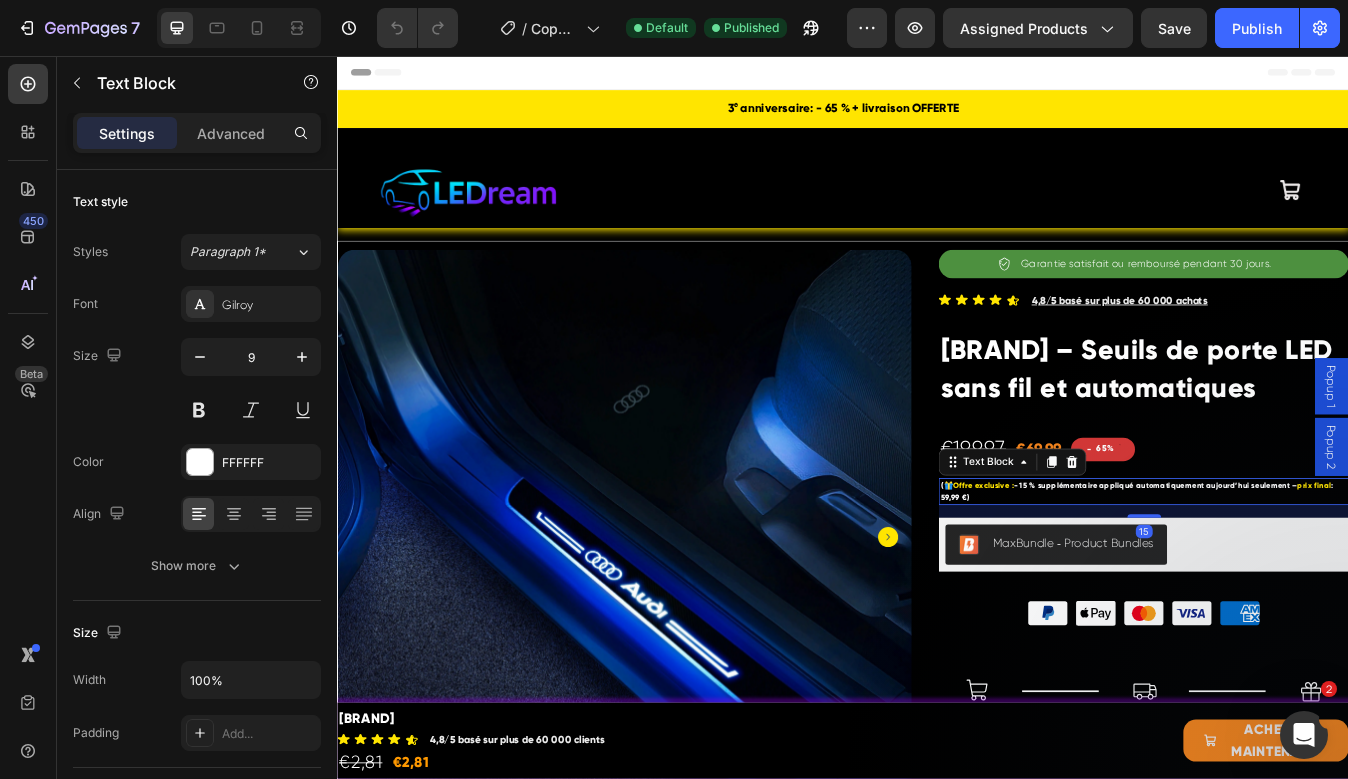 scroll, scrollTop: 0, scrollLeft: 0, axis: both 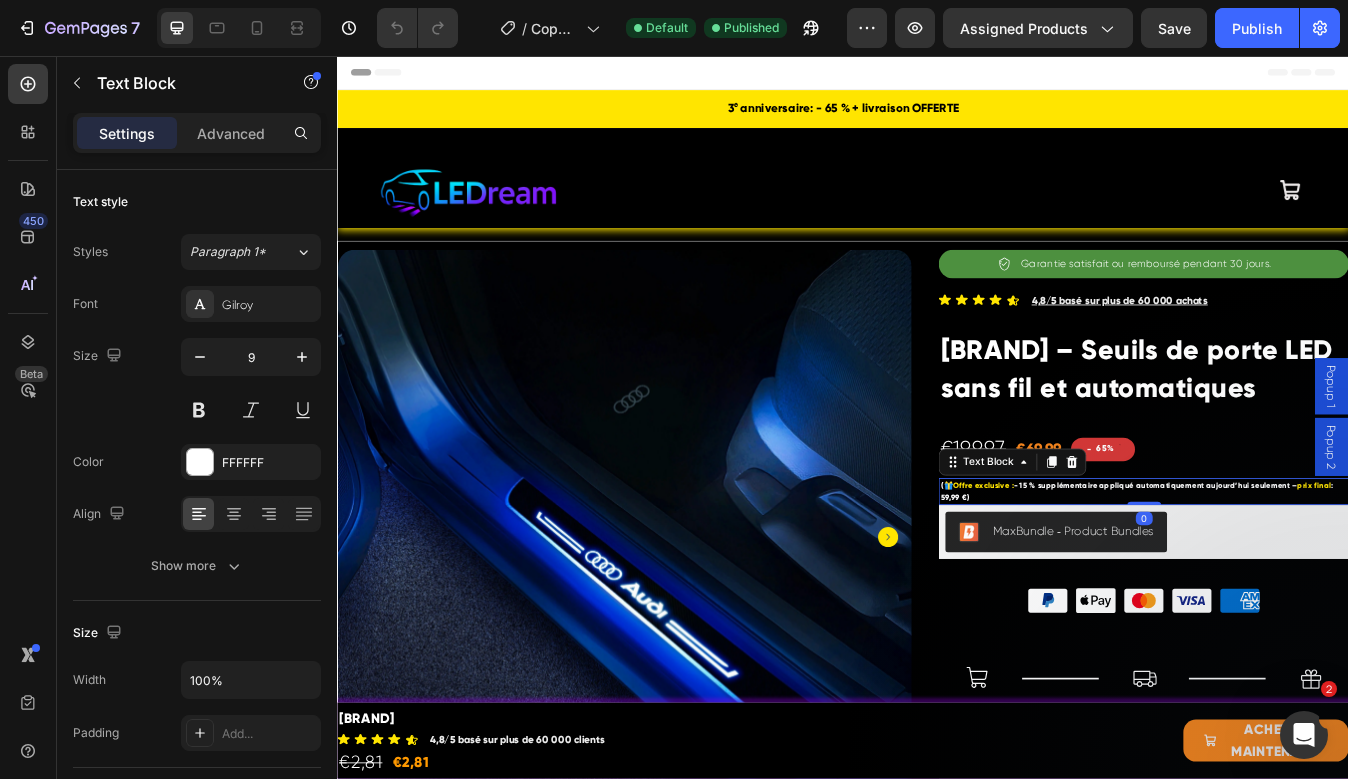 drag, startPoint x: 1289, startPoint y: 604, endPoint x: 1300, endPoint y: 566, distance: 39.56008 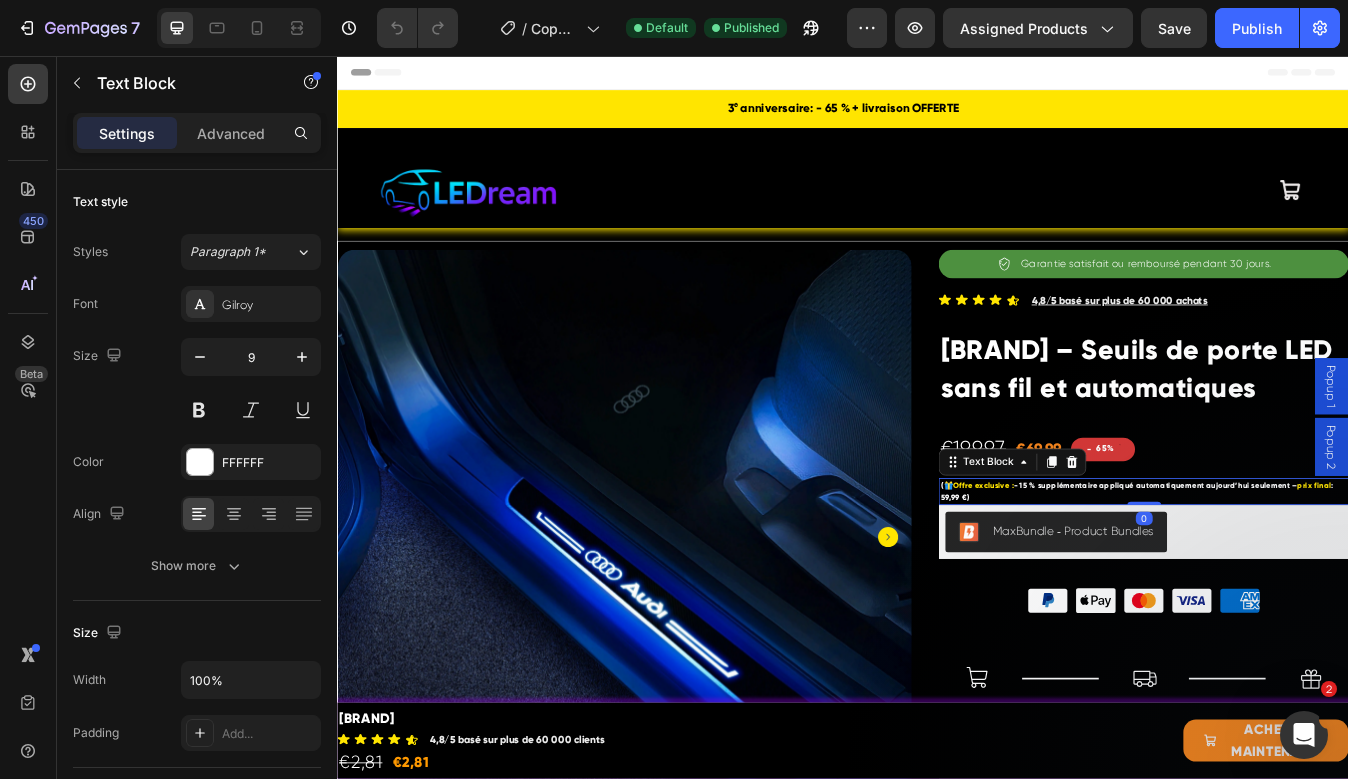 click on "Offre exclusive : -15 % supplémentaire appliqué automatiquement aujourd’hui seulement – prix final : 59,99 €) Text Block 0" at bounding box center [1293, 573] 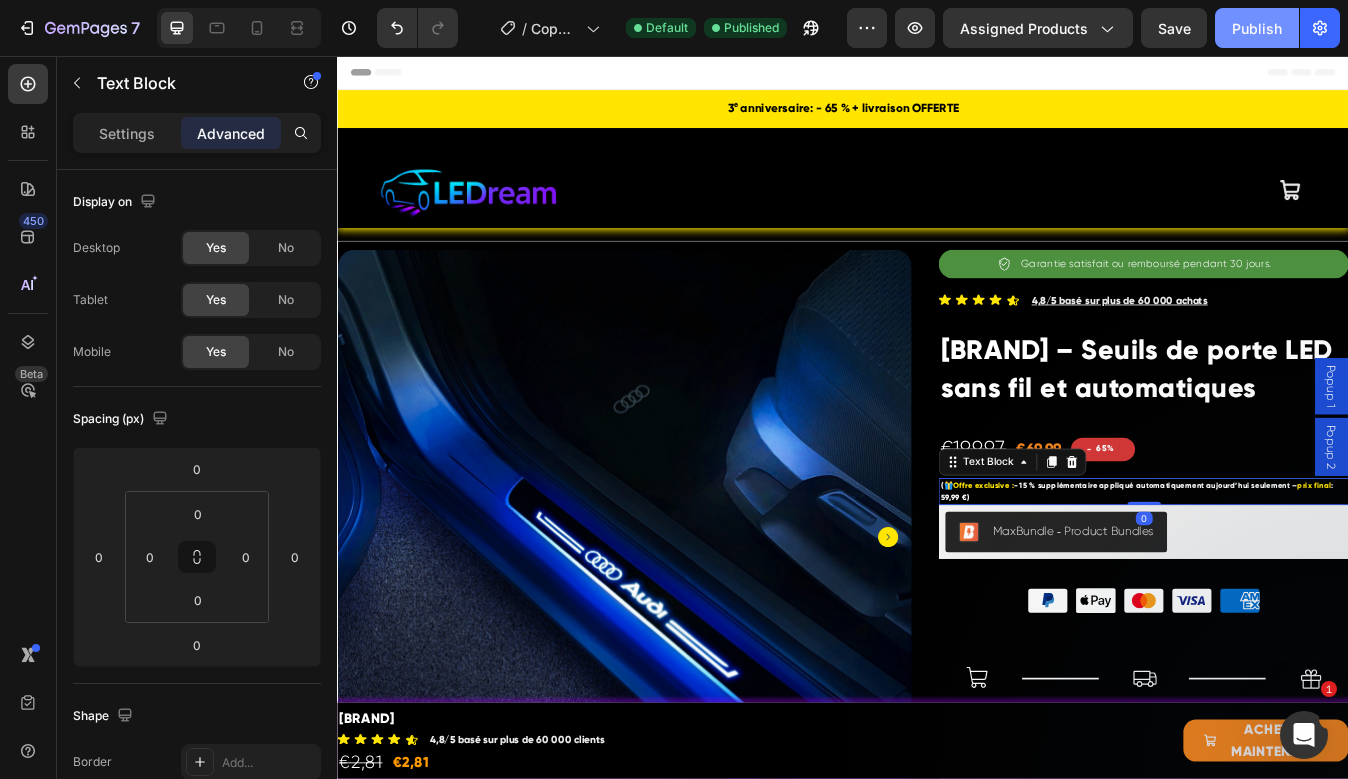 click on "Publish" at bounding box center [1257, 28] 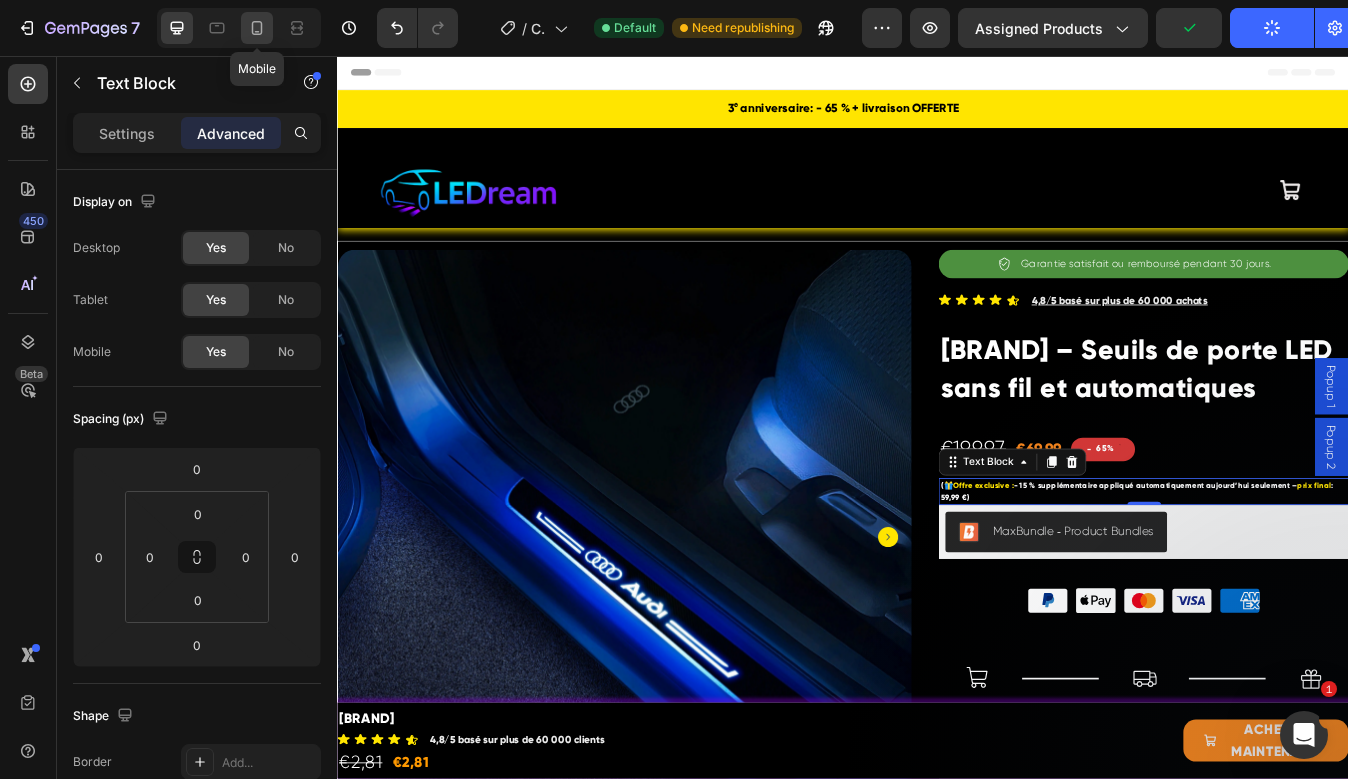 click 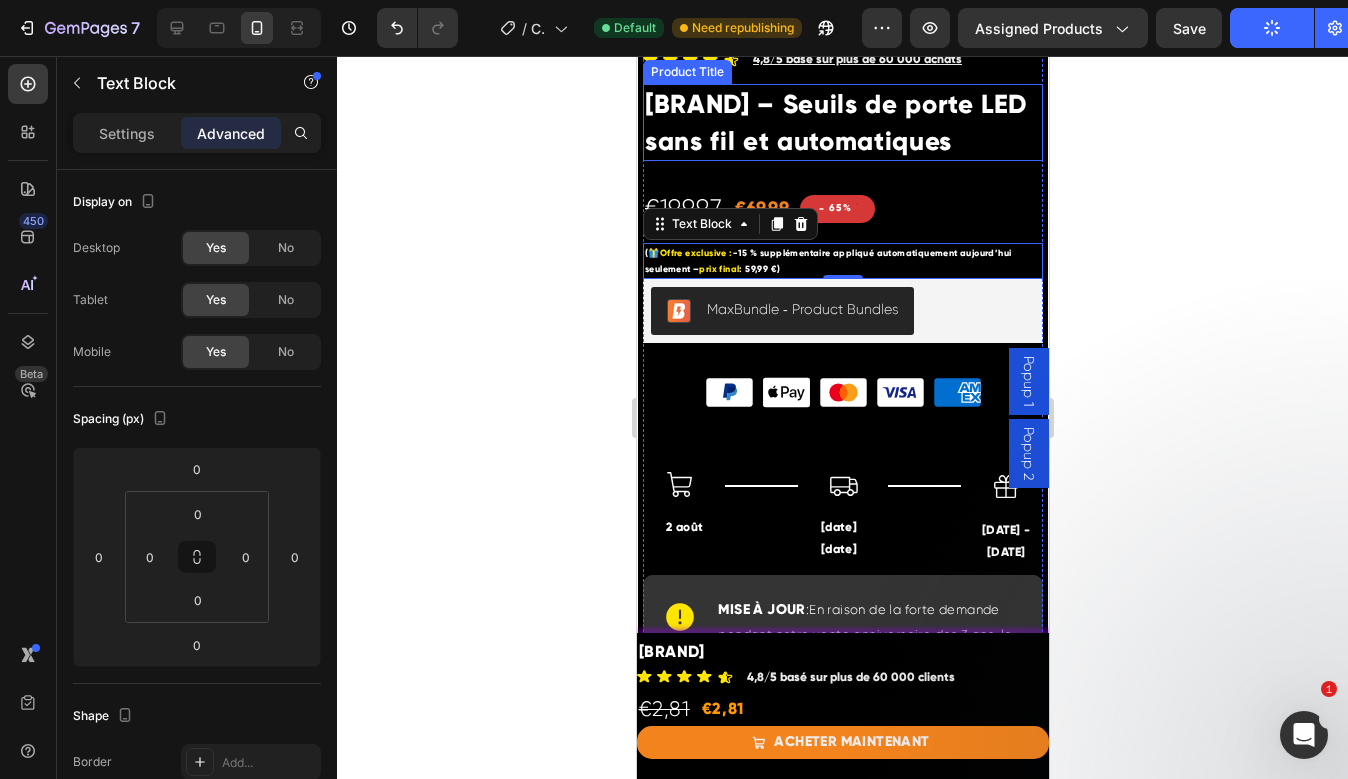 scroll, scrollTop: 626, scrollLeft: 0, axis: vertical 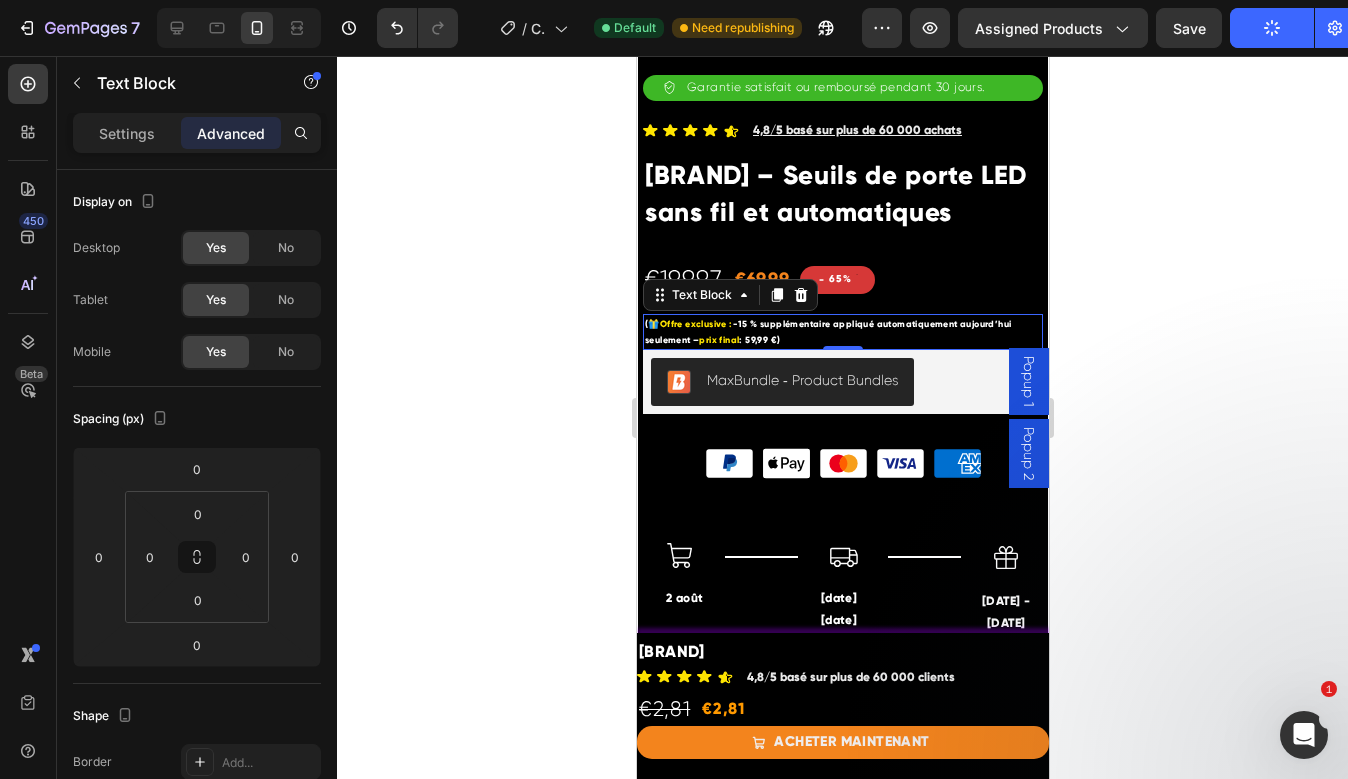 click 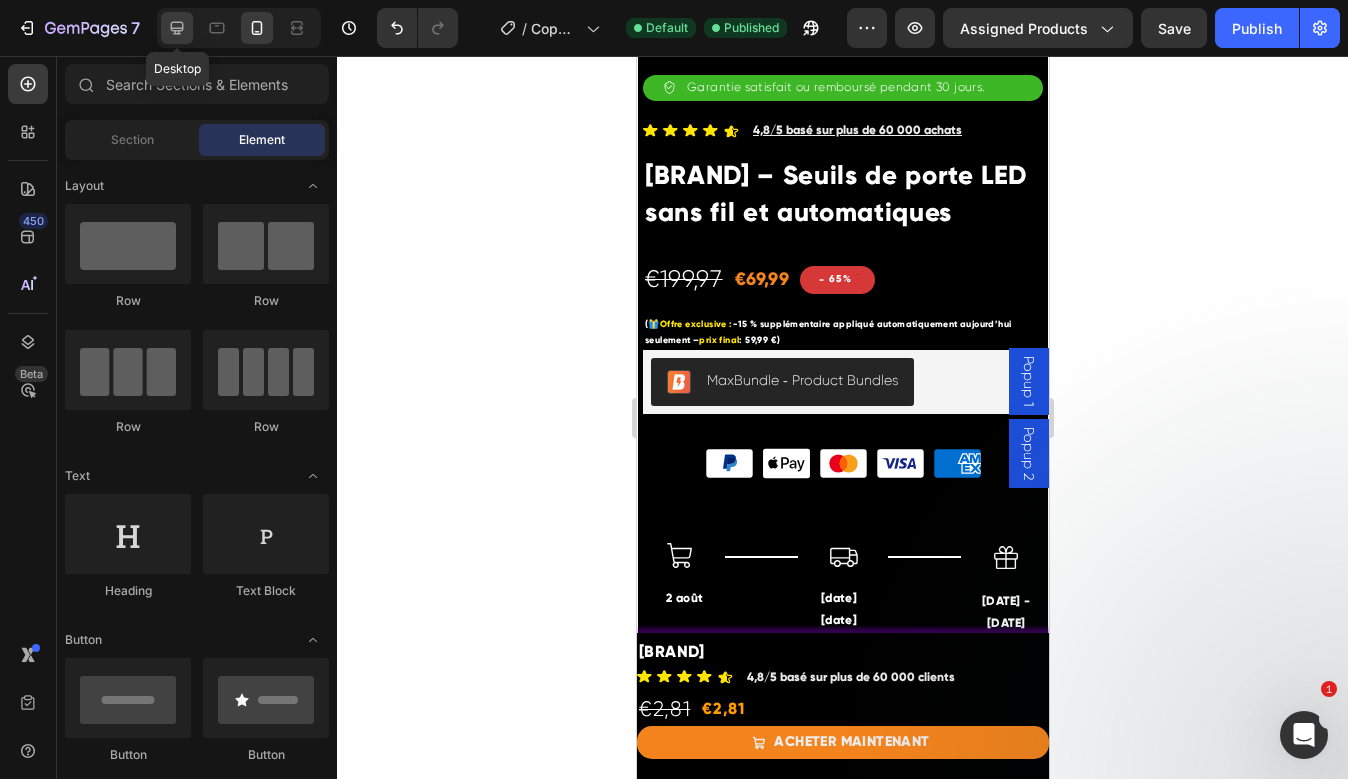 click 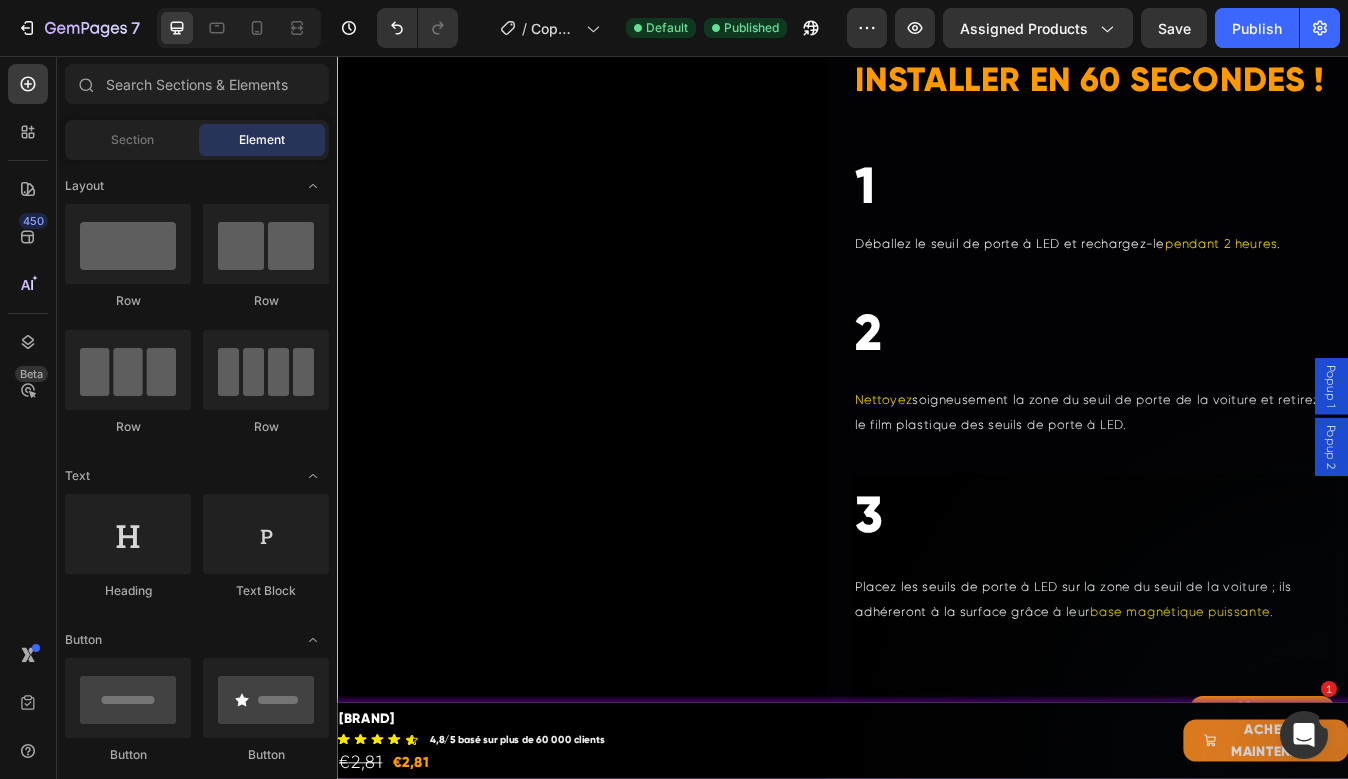 scroll, scrollTop: 2834, scrollLeft: 0, axis: vertical 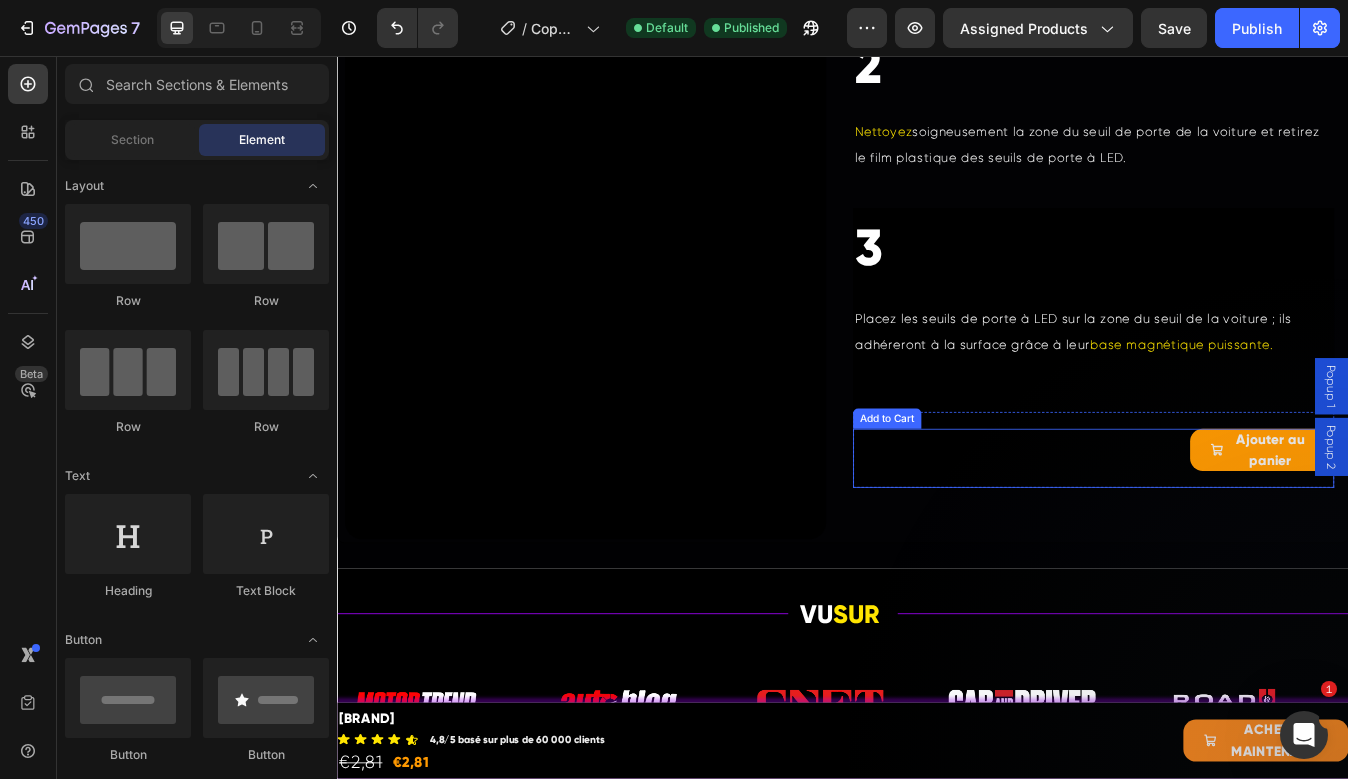 click on "Ajouter au panier Add to Cart" at bounding box center [1234, 534] 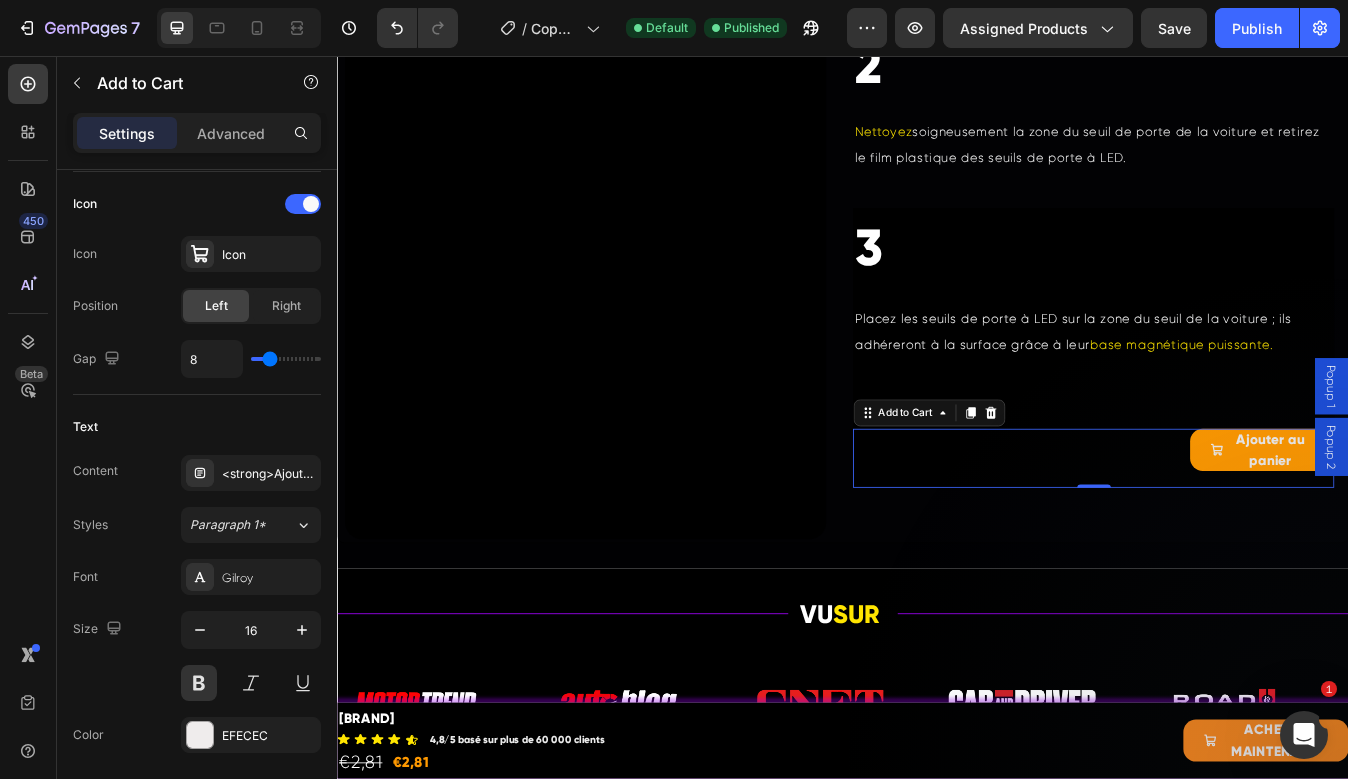 scroll, scrollTop: 0, scrollLeft: 0, axis: both 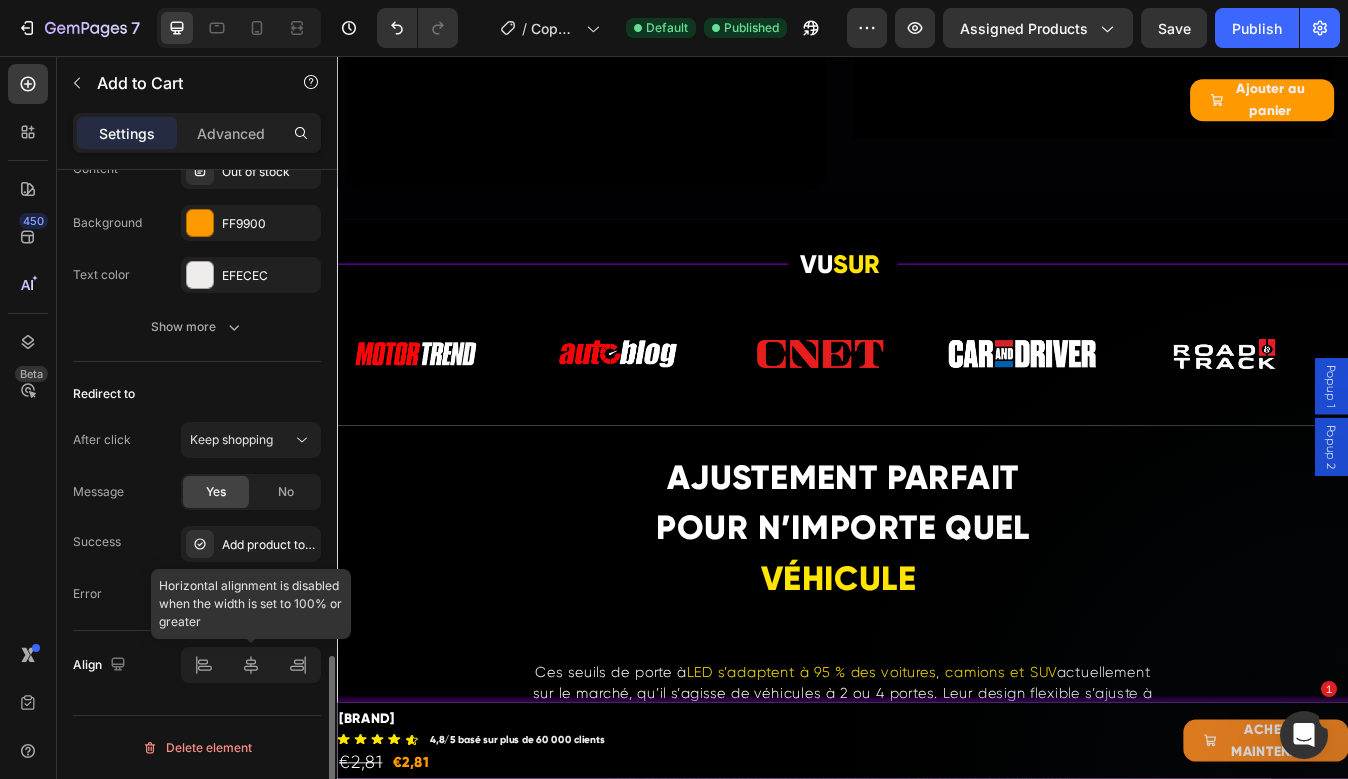 click 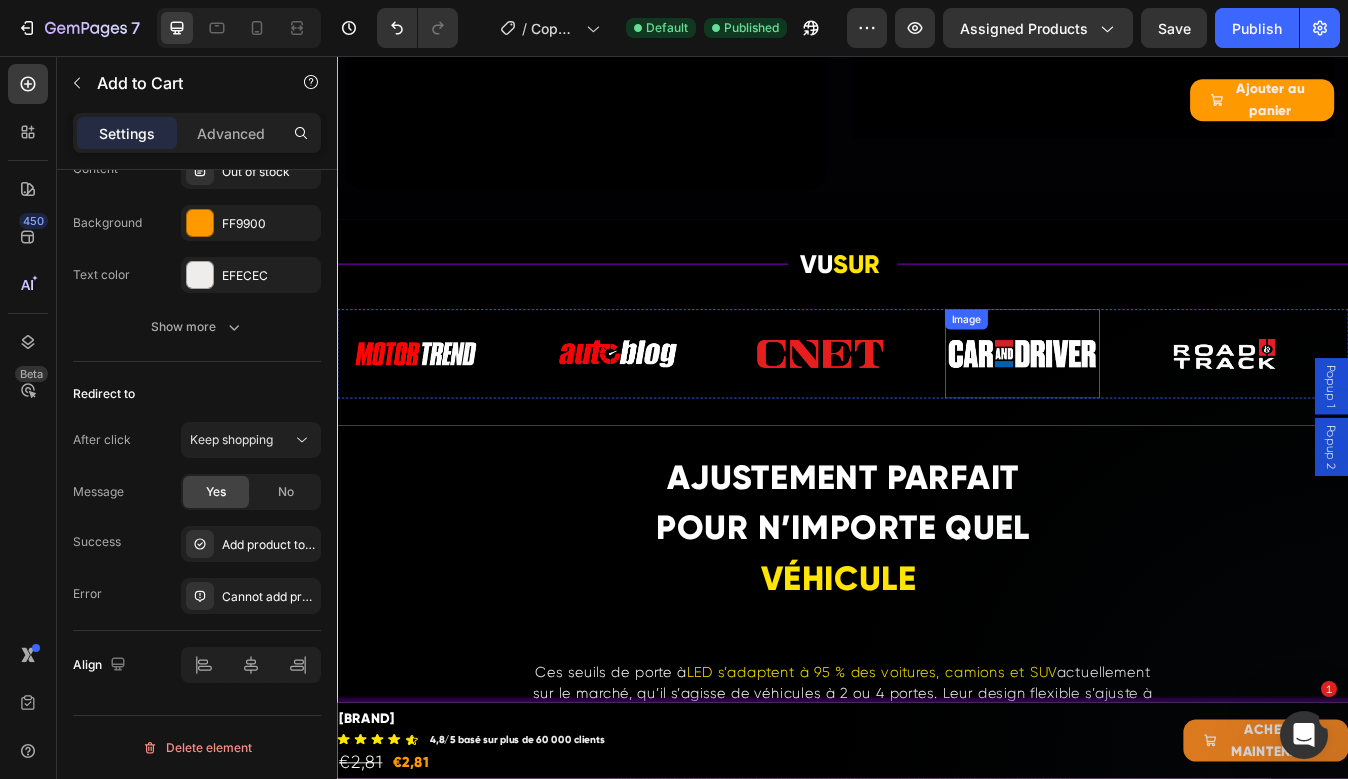 scroll, scrollTop: 2918, scrollLeft: 0, axis: vertical 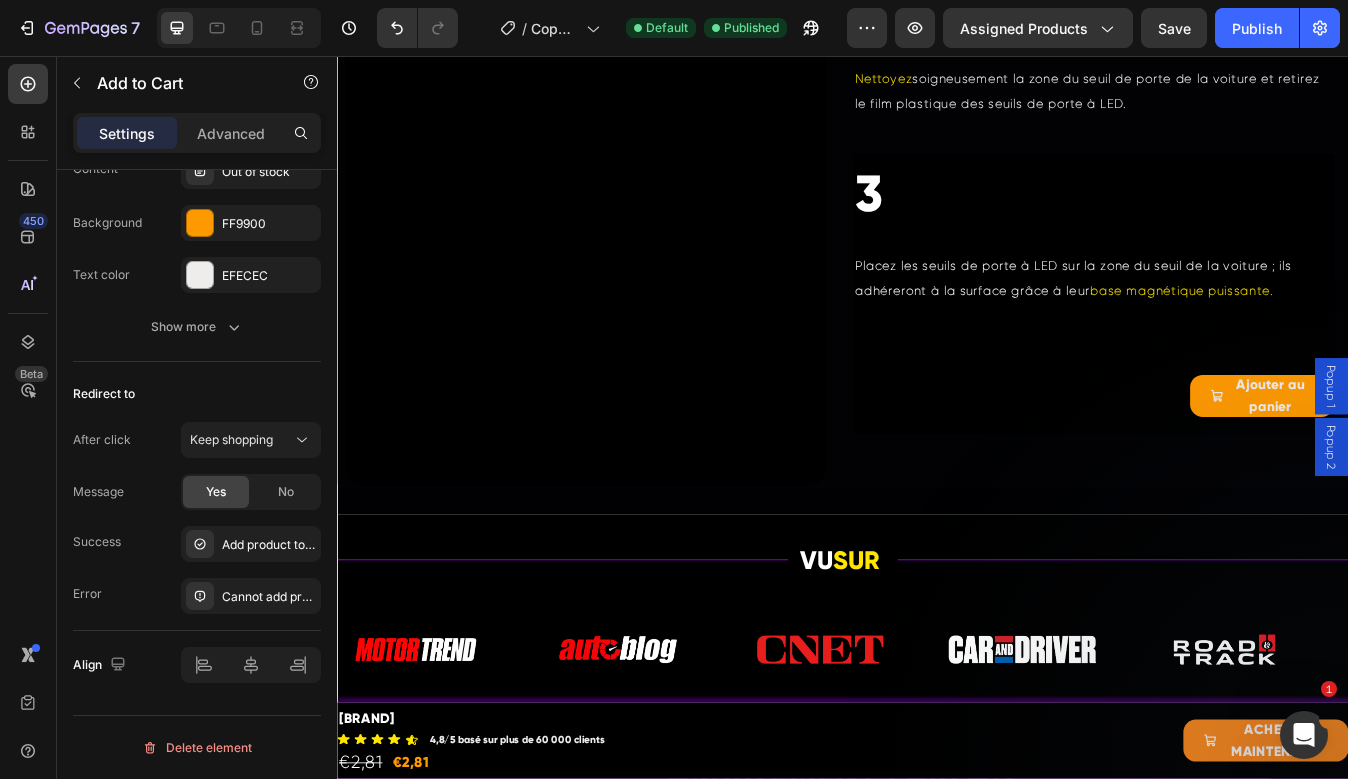 click on "Ajouter au panier Add to Cart" at bounding box center (1234, 470) 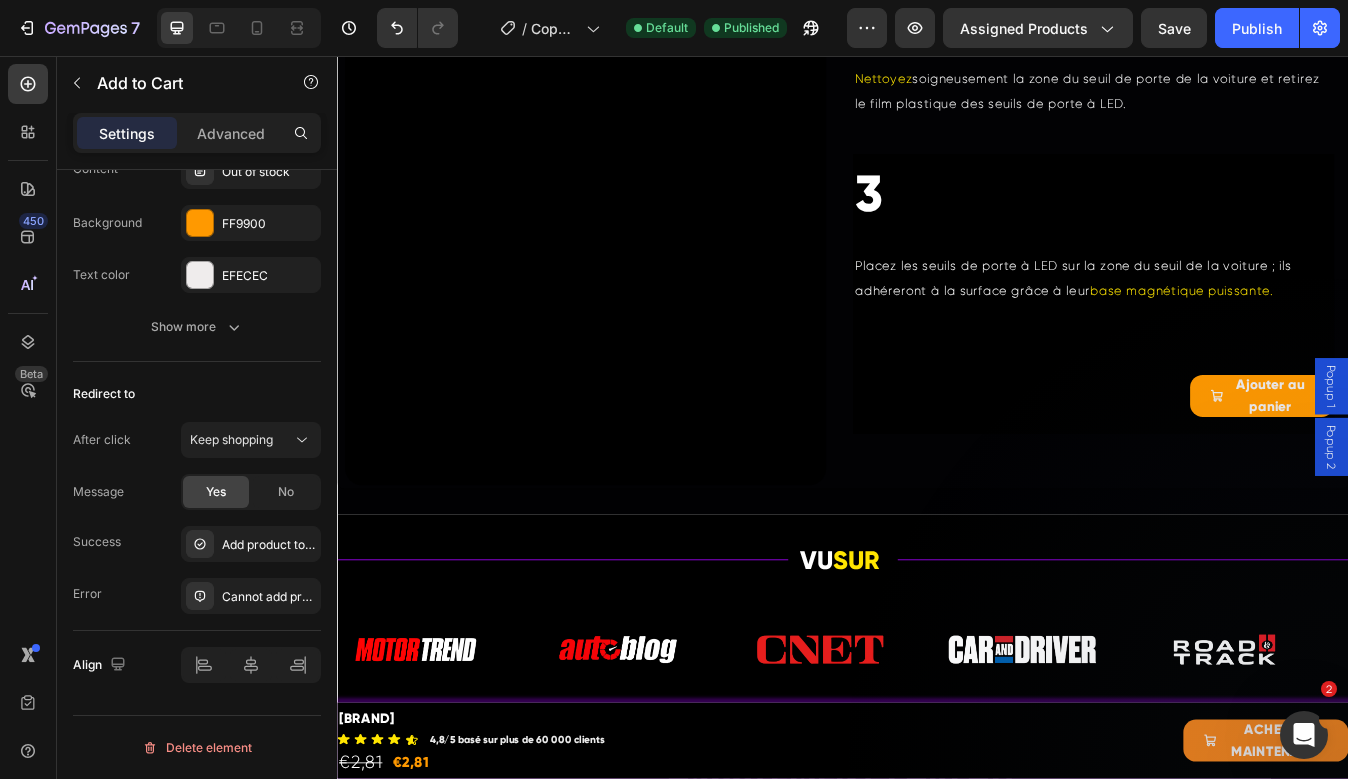 click on "Ajouter au panier Add to Cart" at bounding box center [1234, 470] 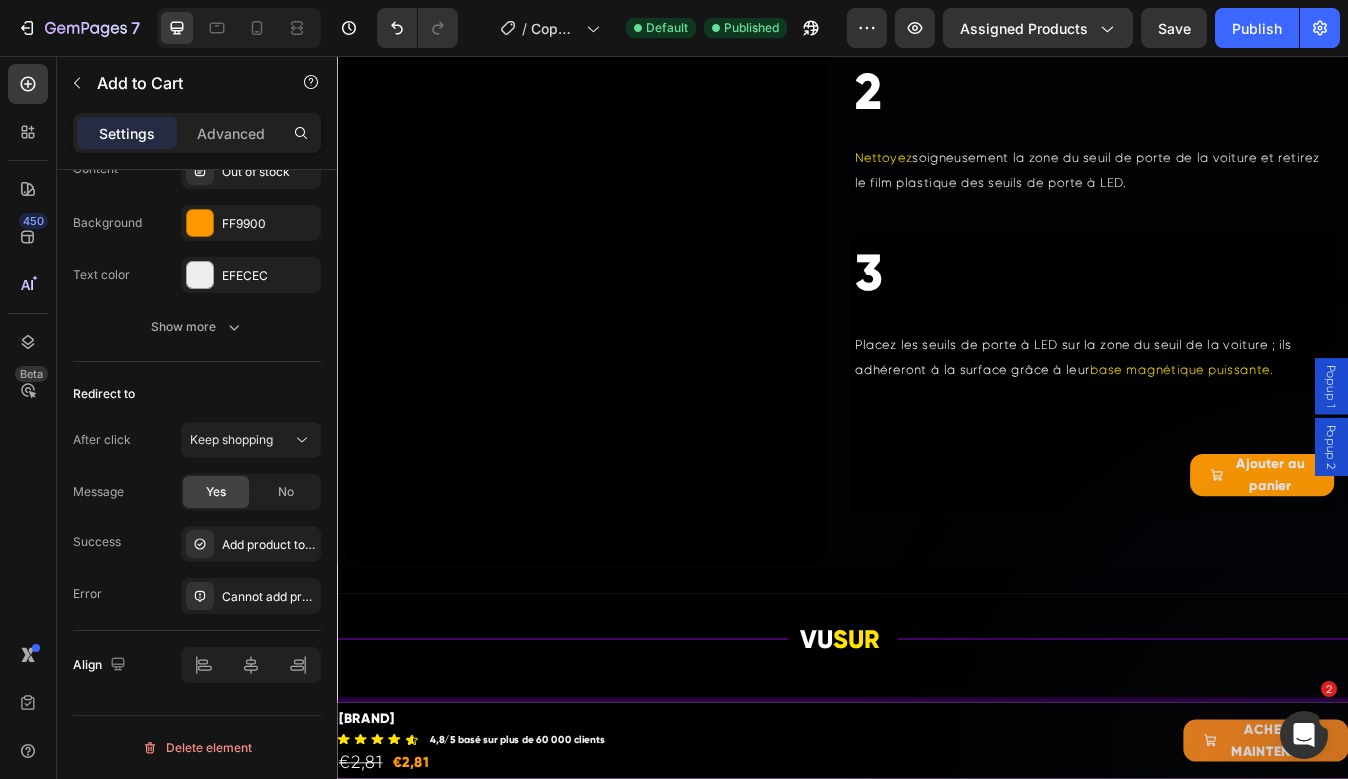 scroll, scrollTop: 2810, scrollLeft: 0, axis: vertical 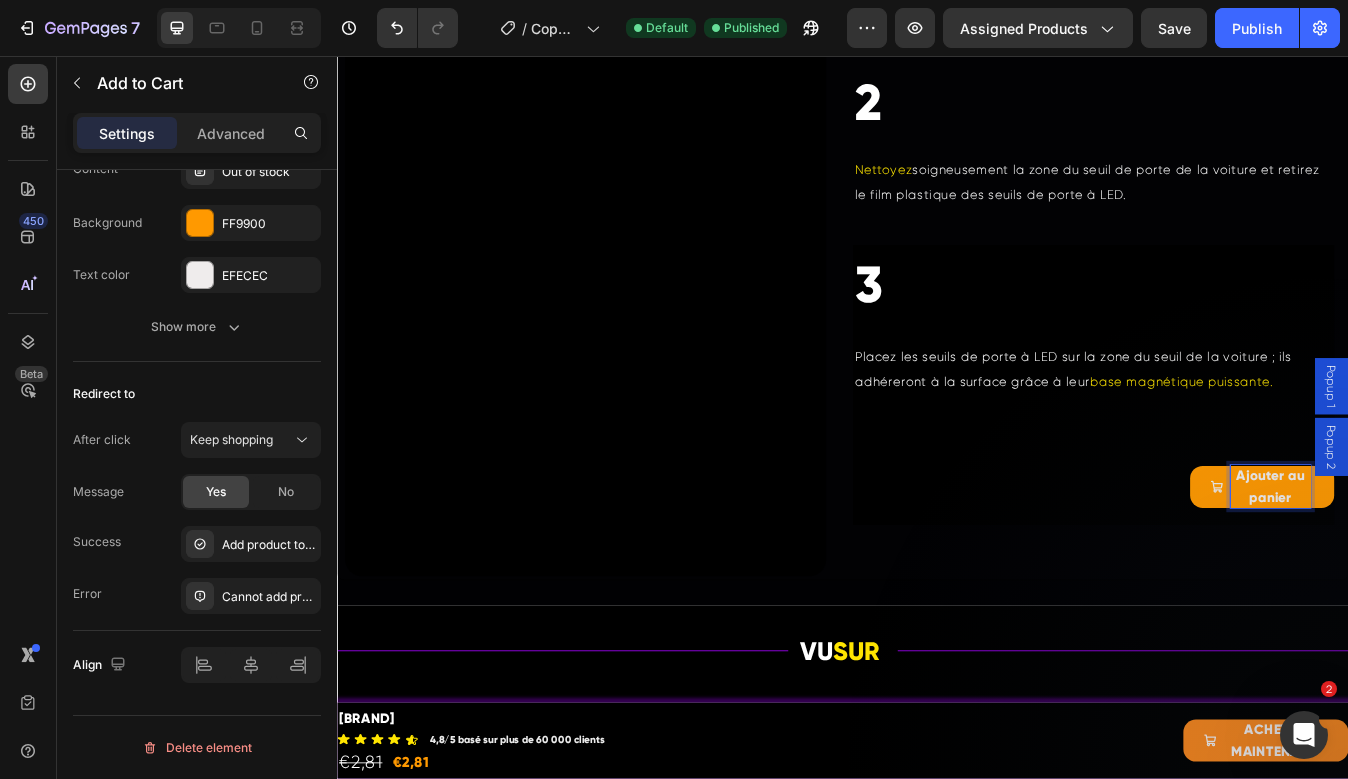click on "Ajouter au panier Add to Cart" at bounding box center (1234, 578) 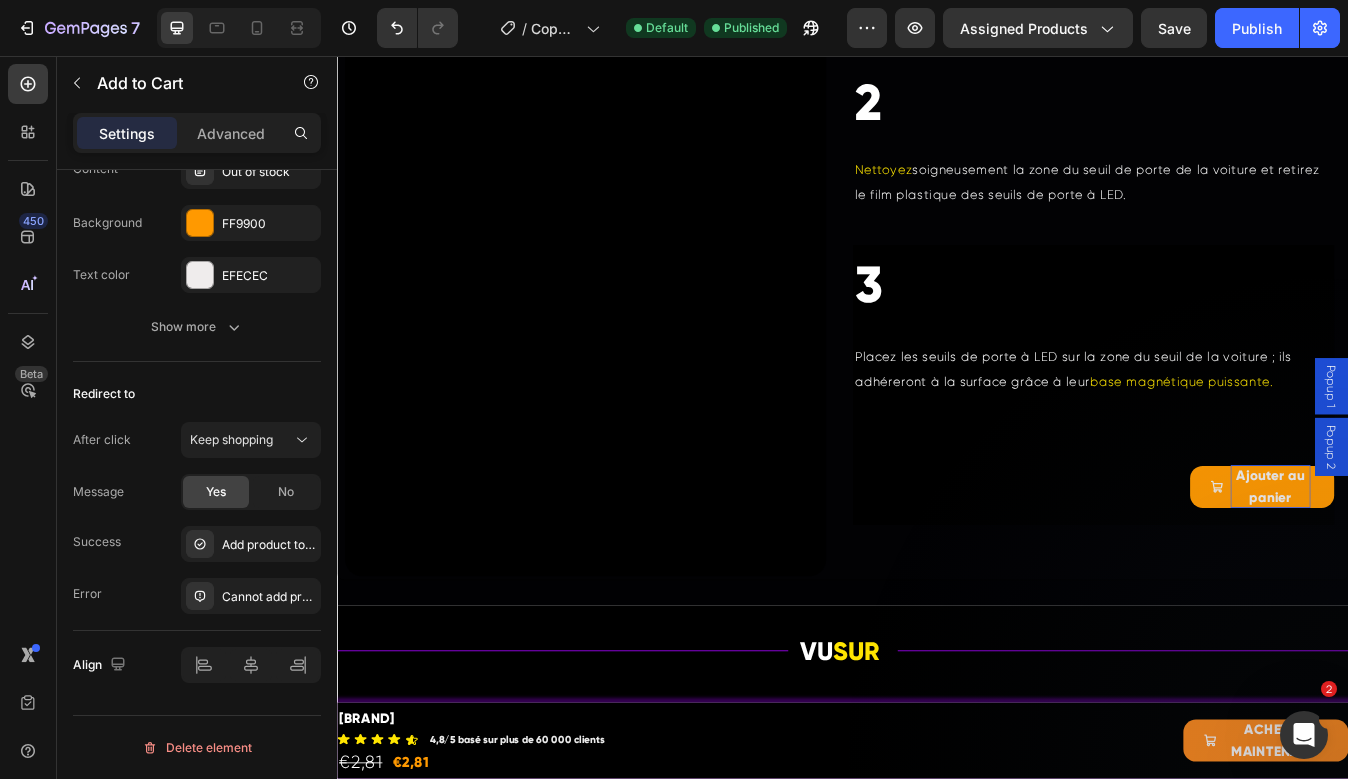 click on "Ajouter au panier Add to Cart" at bounding box center [1234, 578] 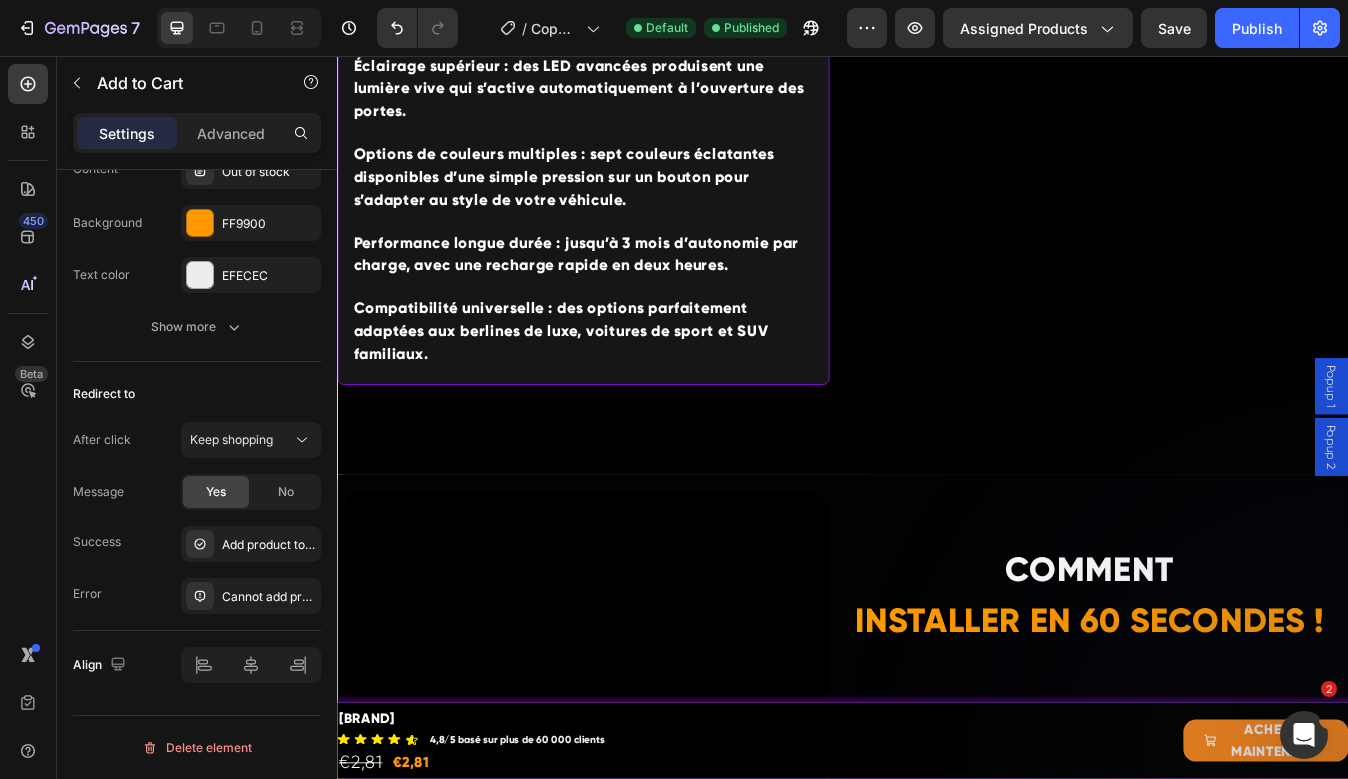 scroll, scrollTop: 1725, scrollLeft: 0, axis: vertical 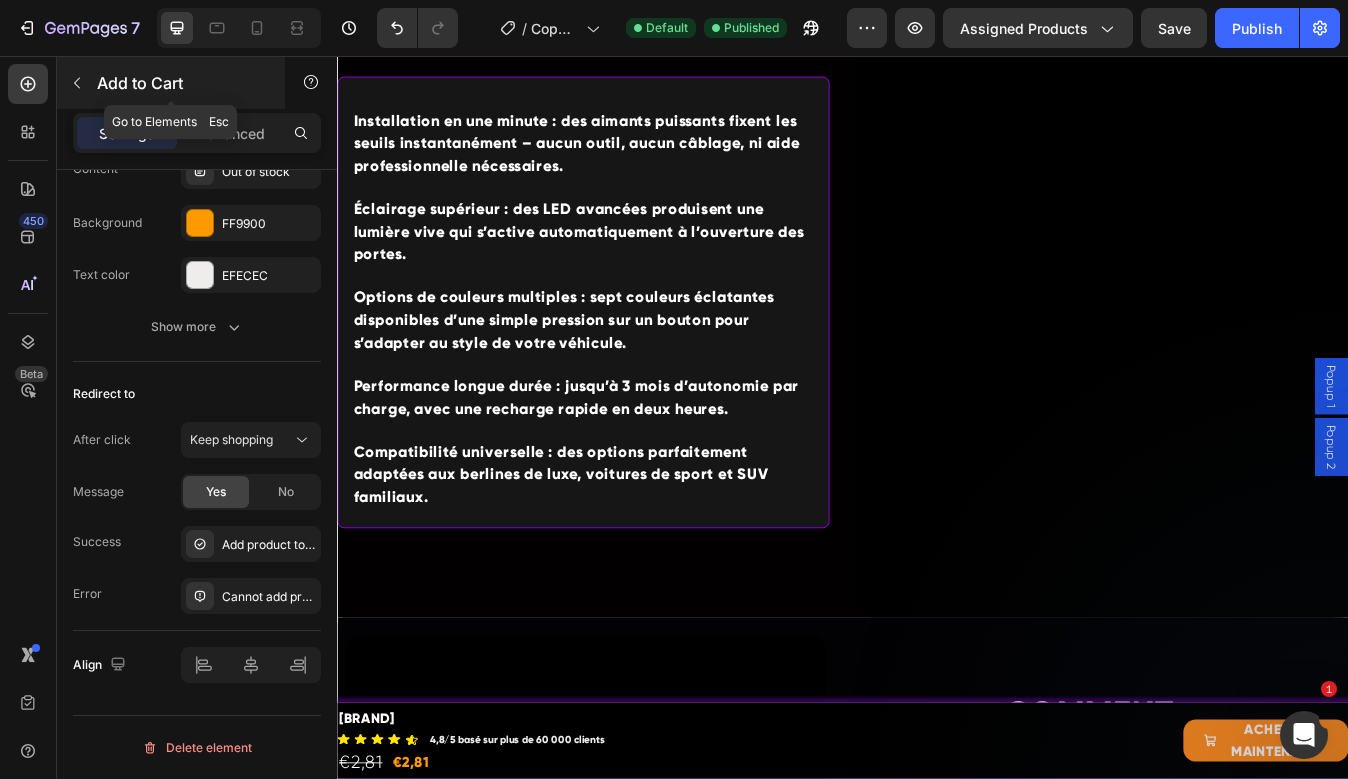 click 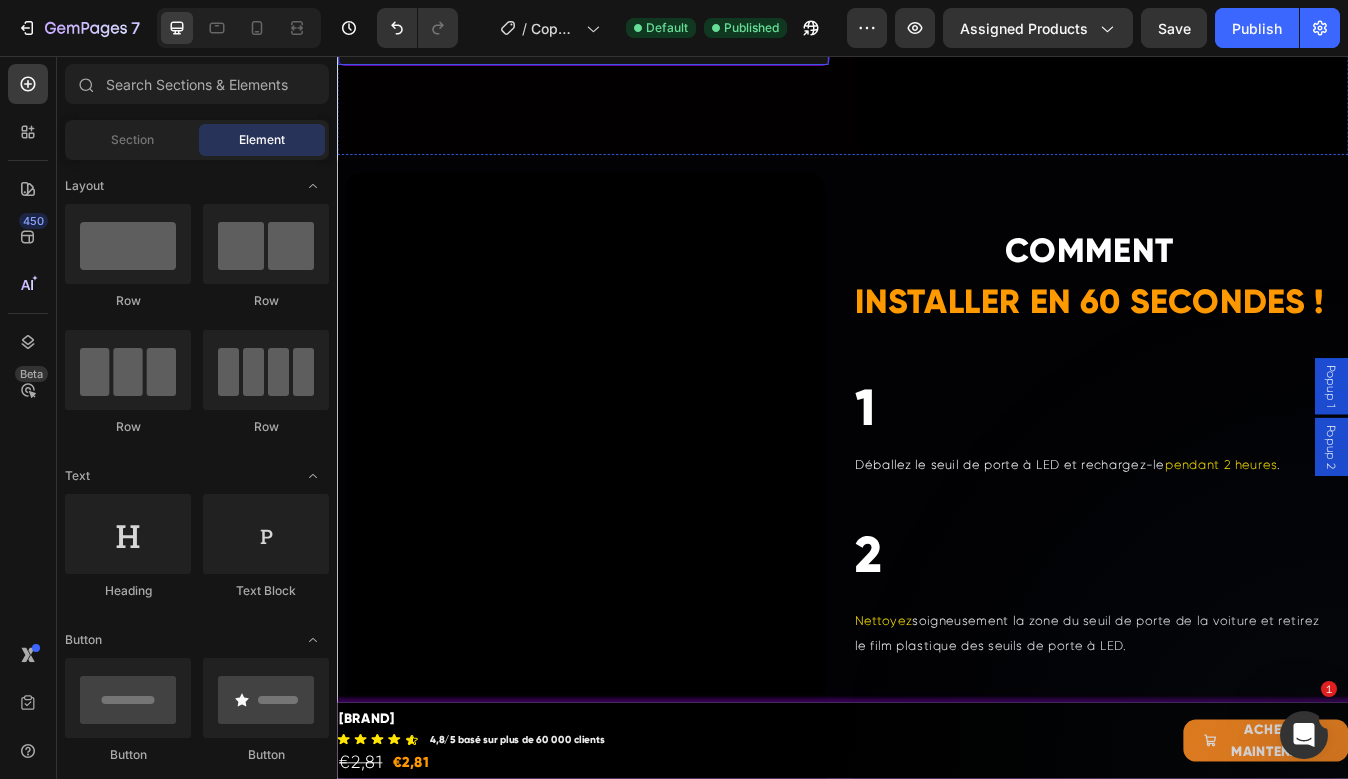 scroll, scrollTop: 2364, scrollLeft: 0, axis: vertical 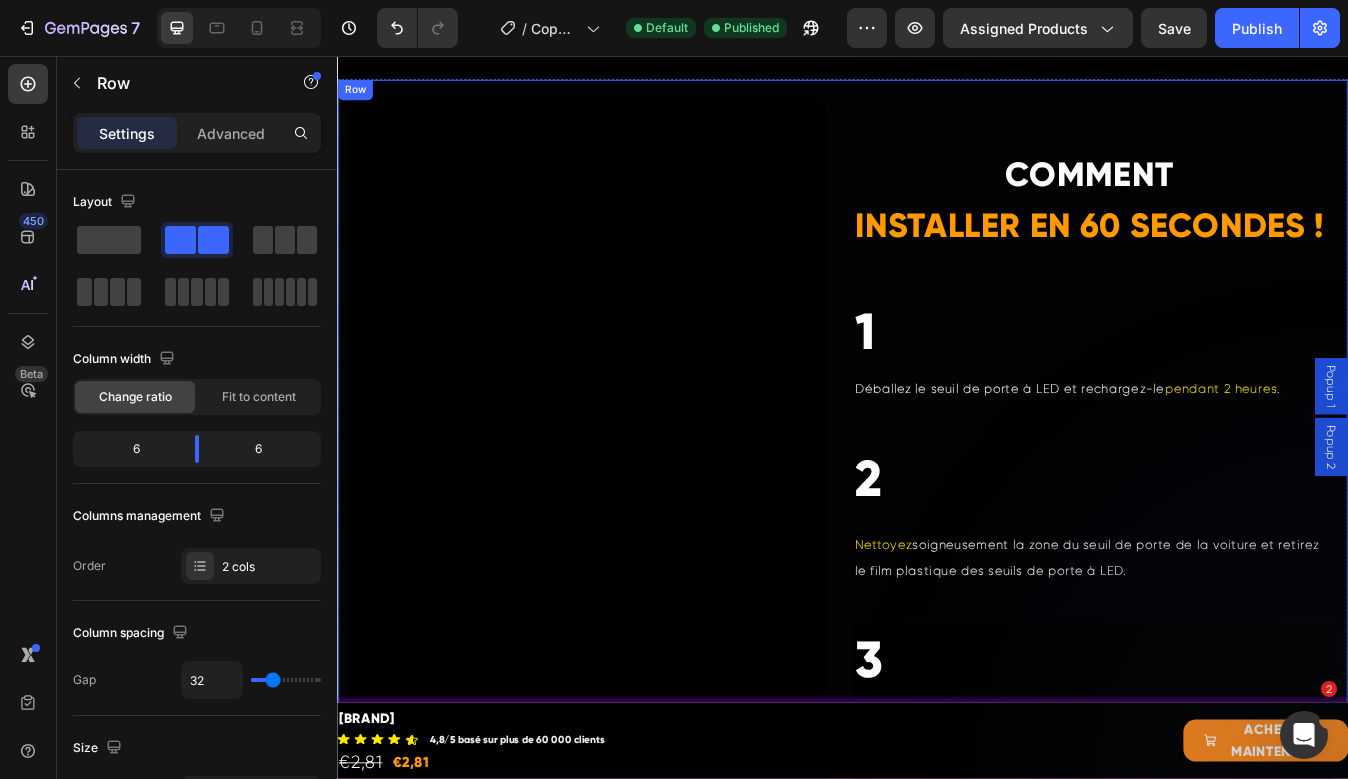 click on "COMMENT INSTALLER EN 60 SECONDES ! Heading 1 Text Block Déballez le seuil de porte à LED et rechargez-le pendant 2 heures . Text Block Row 2 Heading Nettoyez soigneusement la zone du seuil de porte de la voiture et retirez le film plastique des seuils de porte à LED. Text Block 3 Heading Placez les seuils de porte à LED sur la zone du seuil de la voiture ; ils adhéreront à la surface grâce à leur base magnétique puissante. Text Block Ajouter au panier Add to Cart Product Row Row Row" at bounding box center (1234, 612) 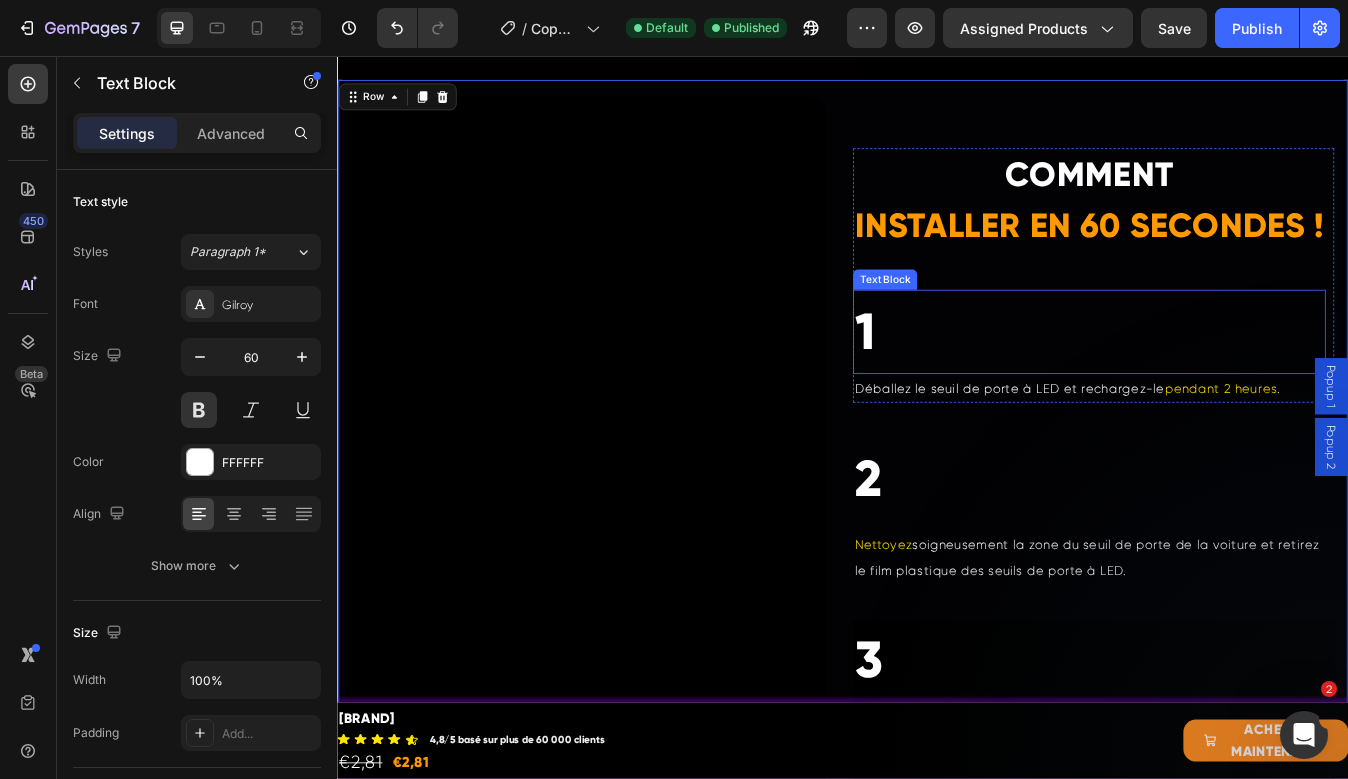 click on "1" at bounding box center [1229, 384] 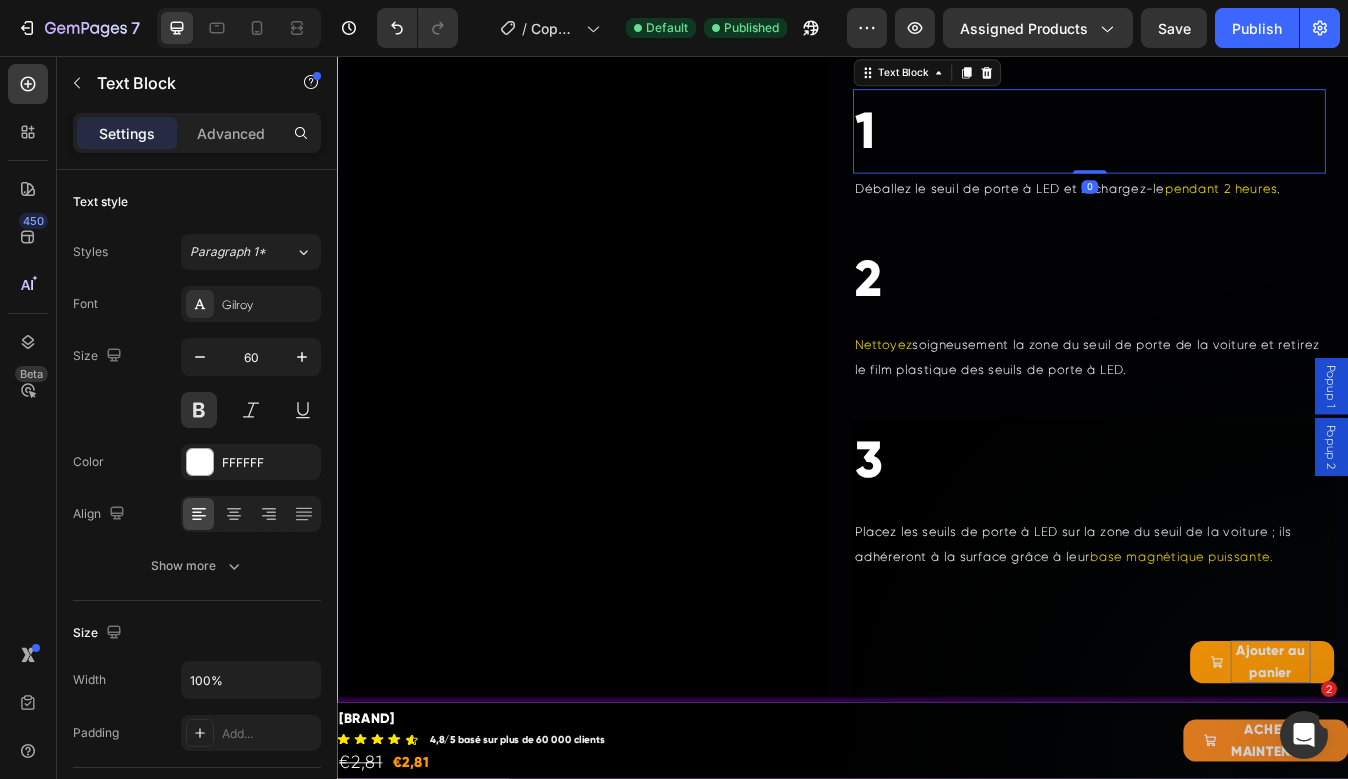 scroll, scrollTop: 2932, scrollLeft: 0, axis: vertical 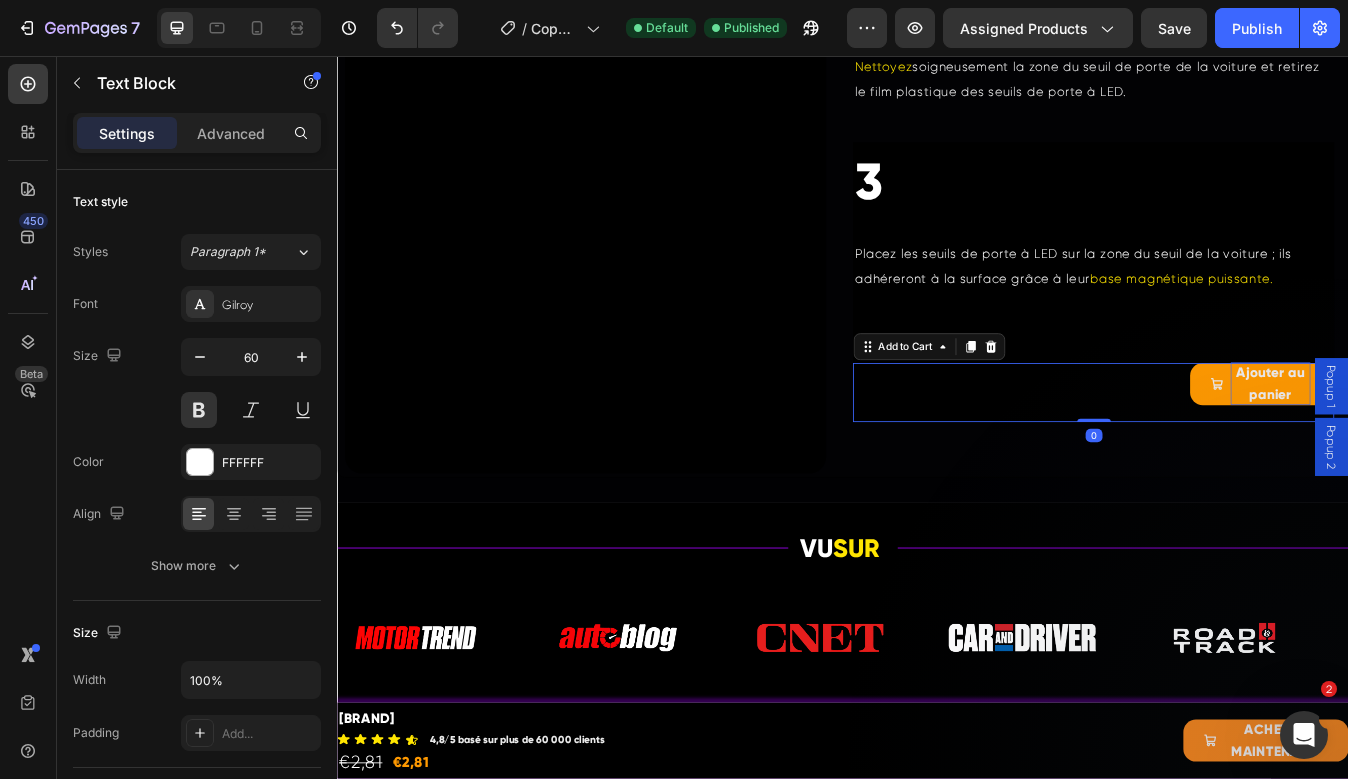 click on "Ajouter au panier Add to Cart   0" at bounding box center [1234, 456] 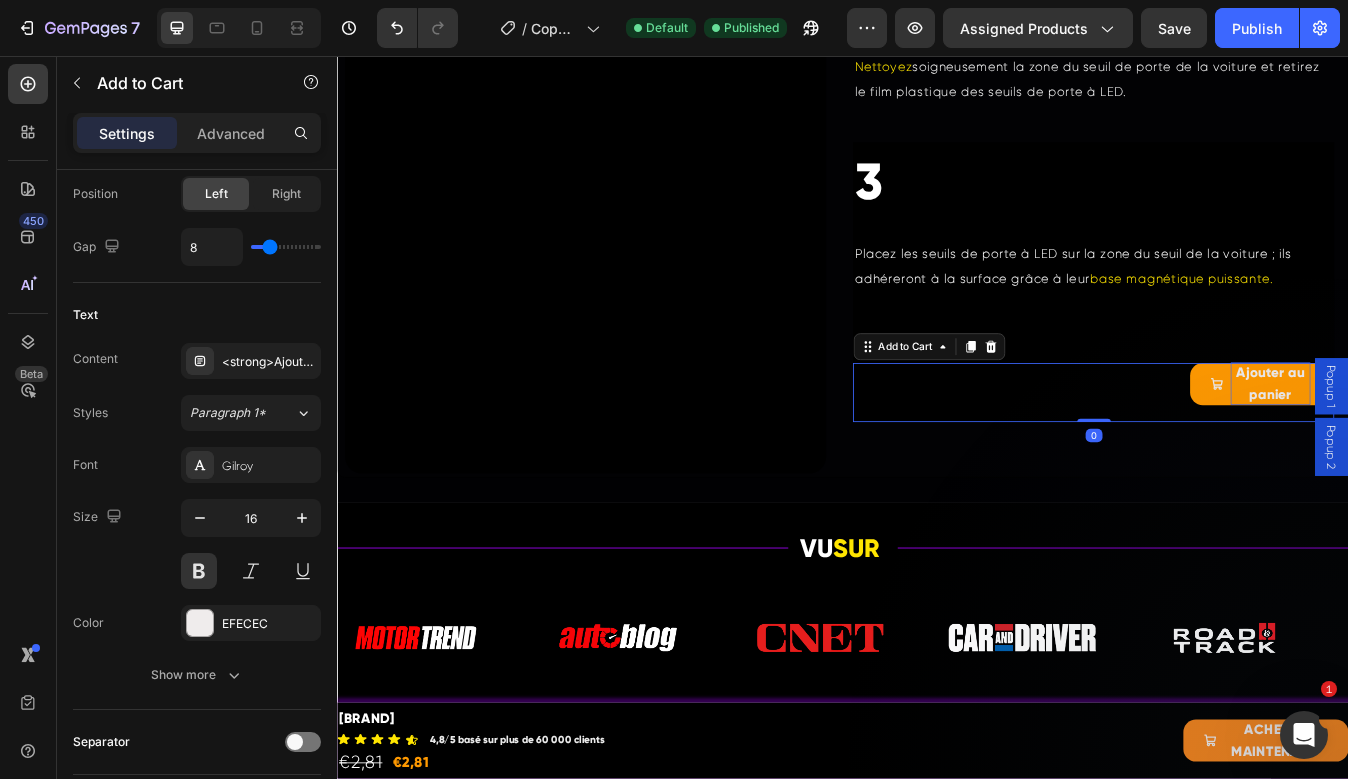 scroll, scrollTop: 1791, scrollLeft: 0, axis: vertical 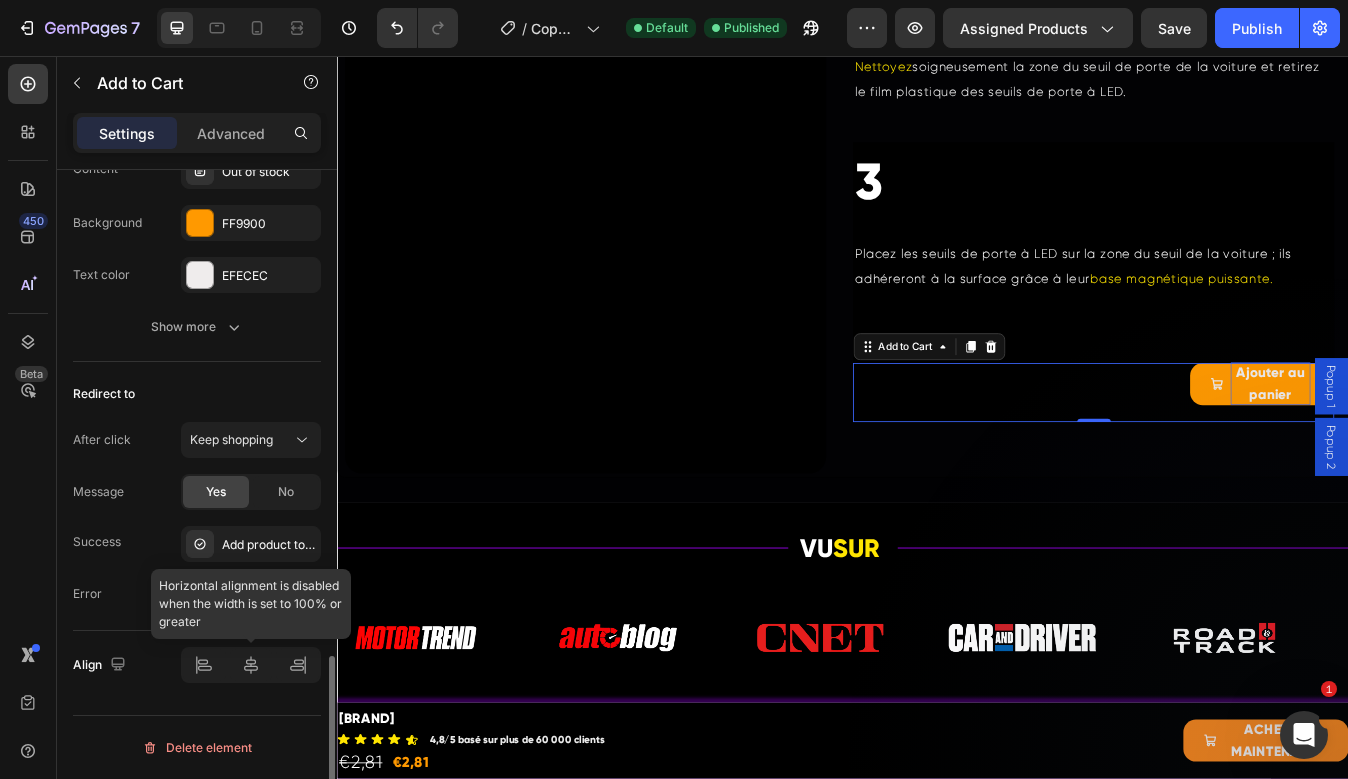 click 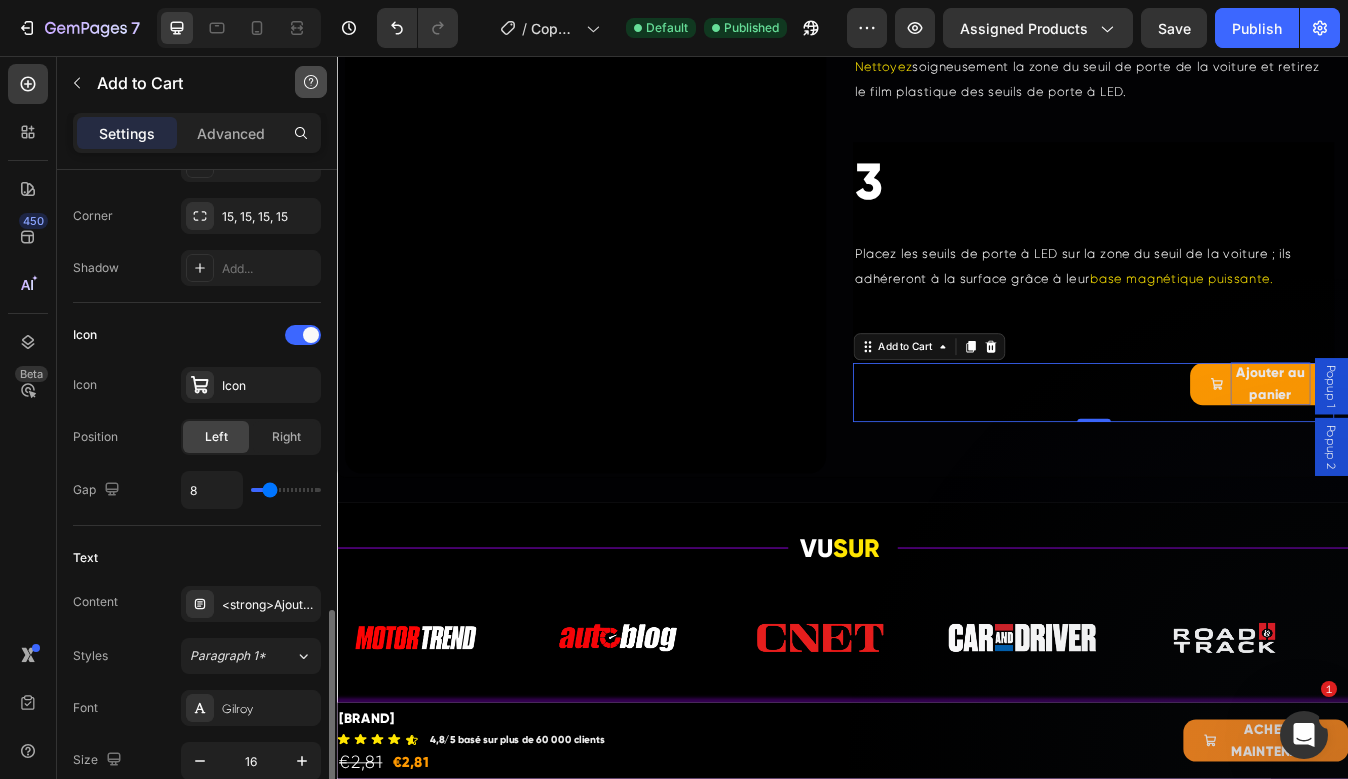 scroll, scrollTop: 506, scrollLeft: 0, axis: vertical 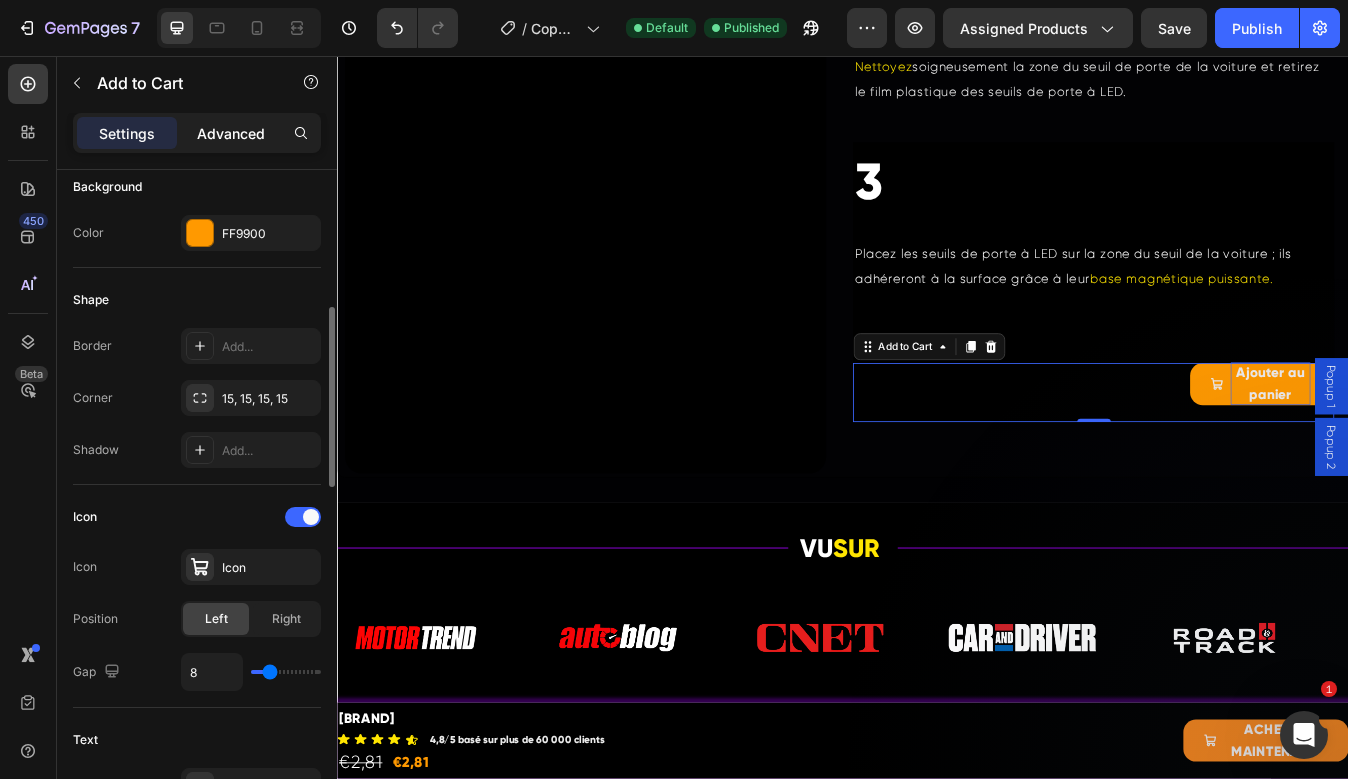 click on "Advanced" at bounding box center [231, 133] 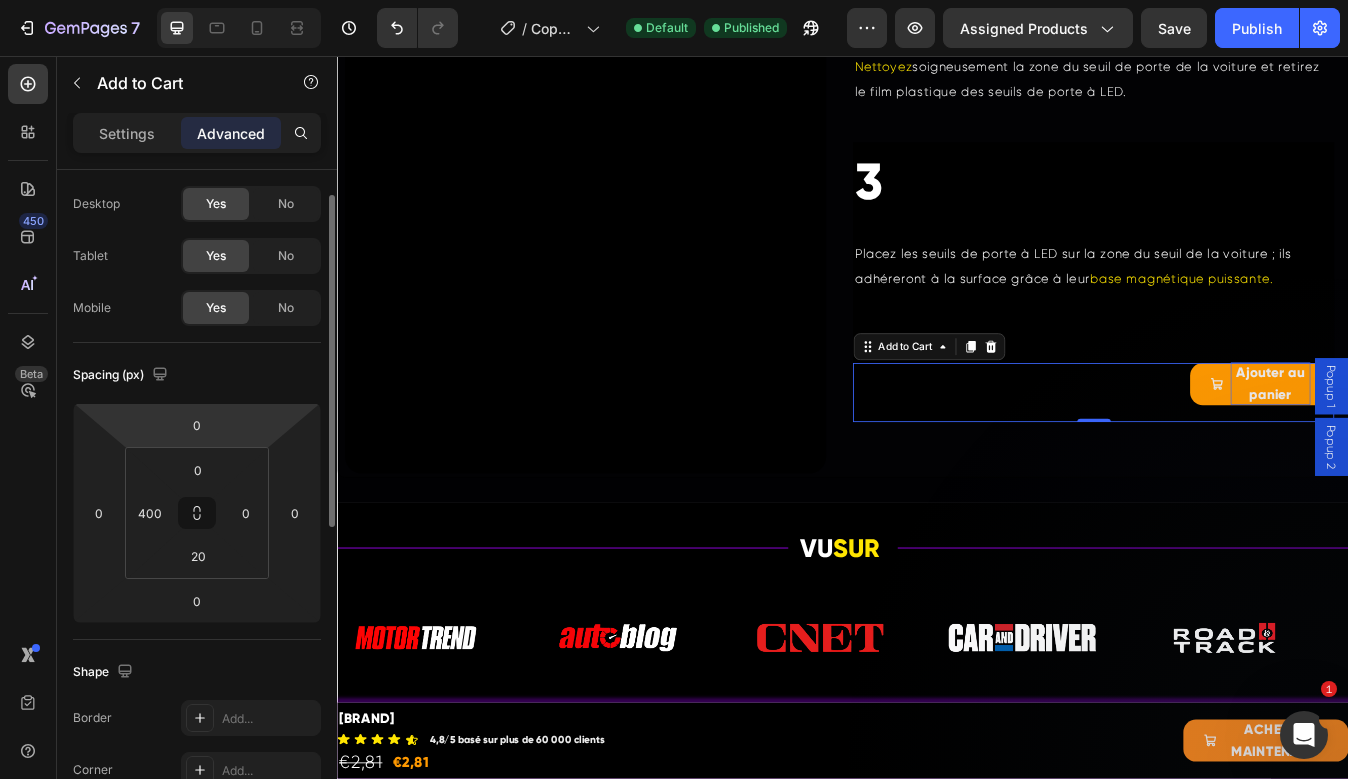 scroll, scrollTop: 47, scrollLeft: 0, axis: vertical 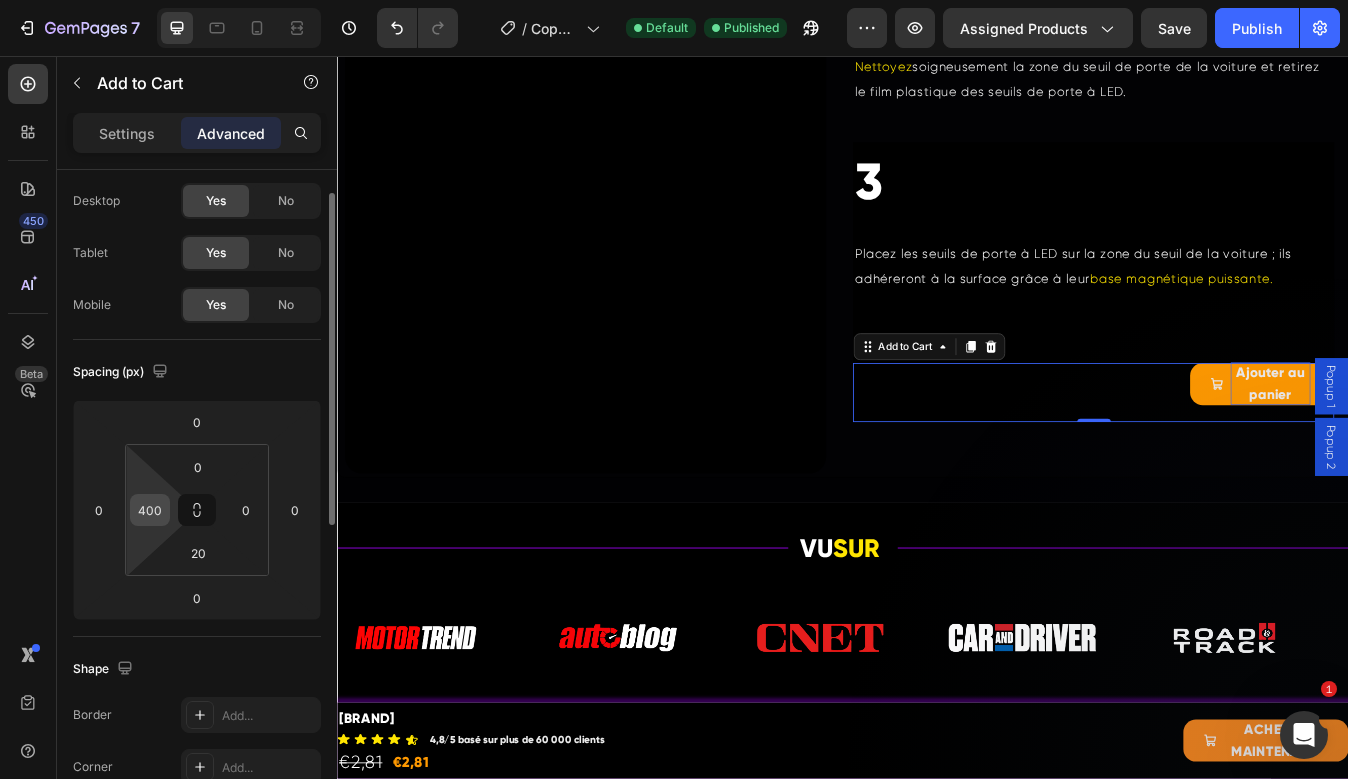 click on "400" at bounding box center [150, 510] 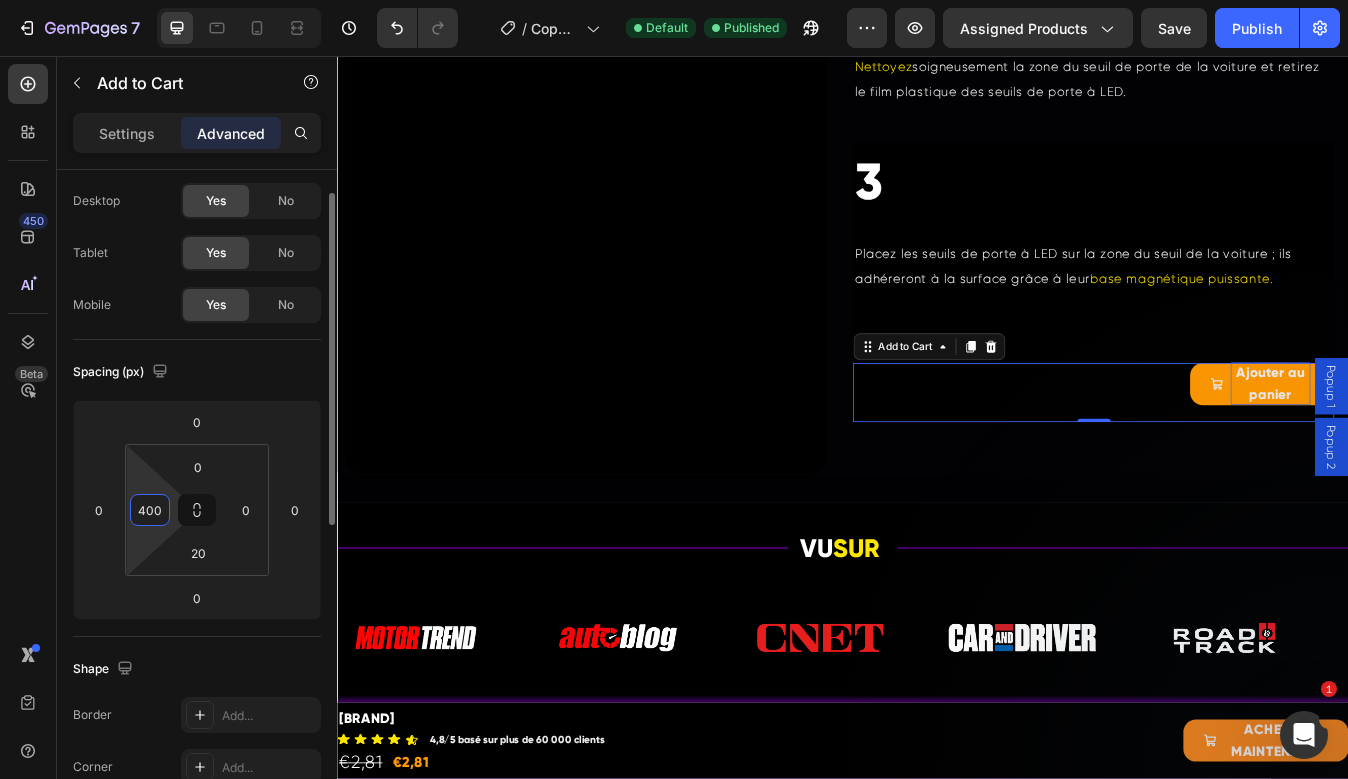 click on "400" at bounding box center (150, 510) 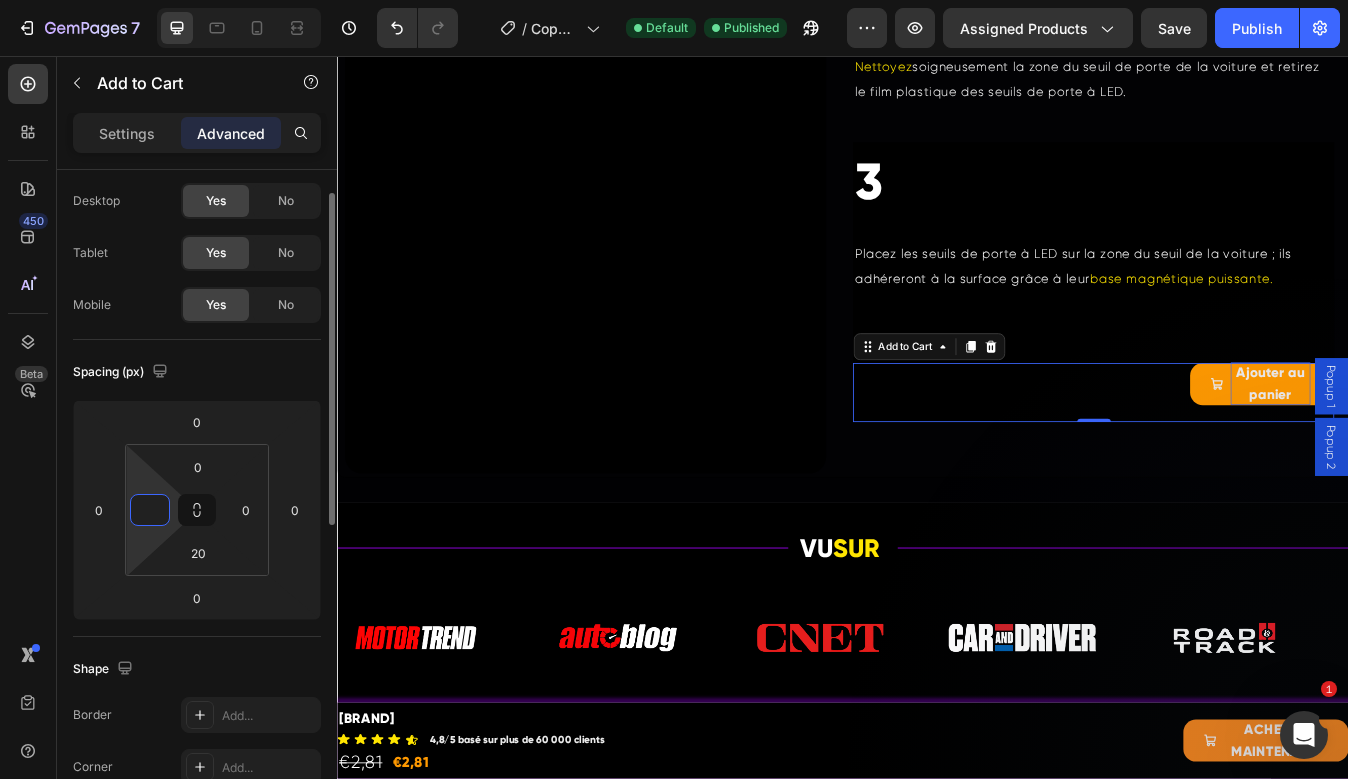 type on "0" 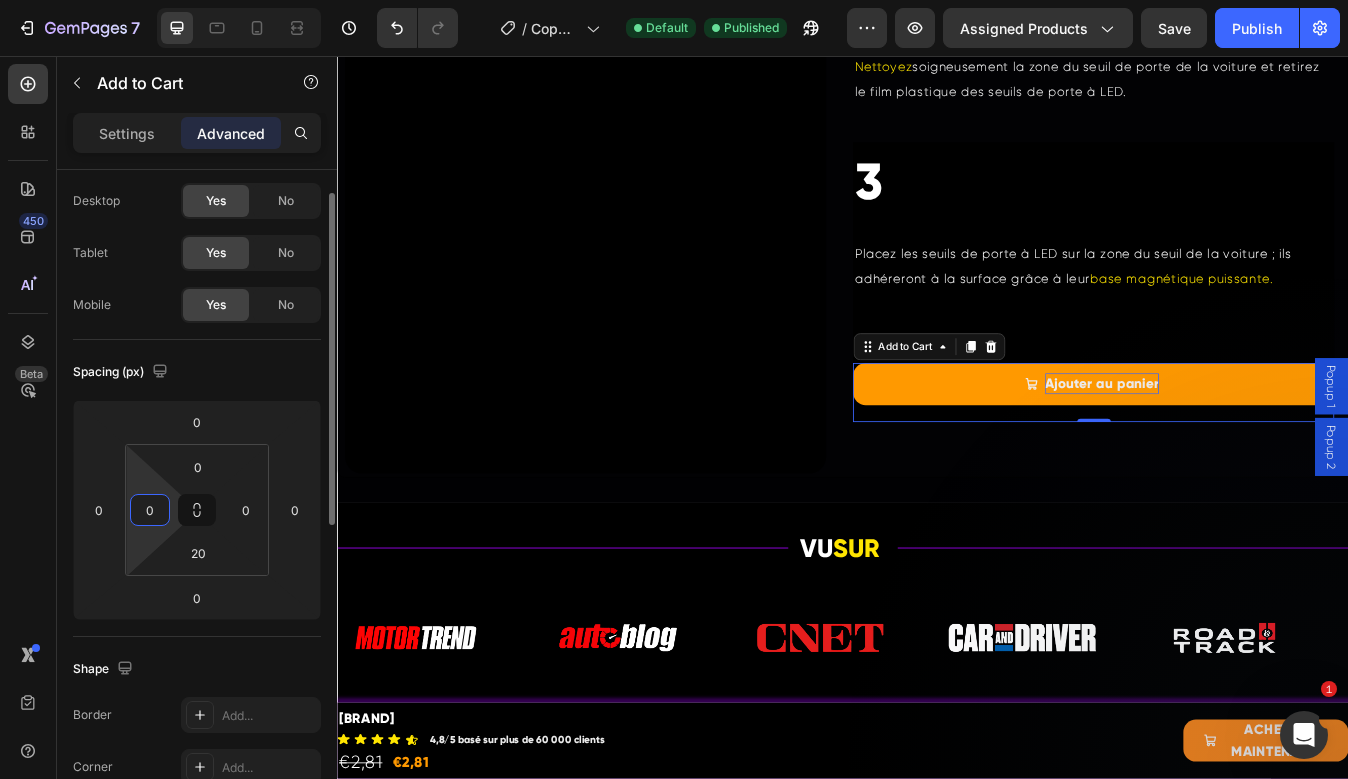 click on "Spacing (px)" at bounding box center [197, 372] 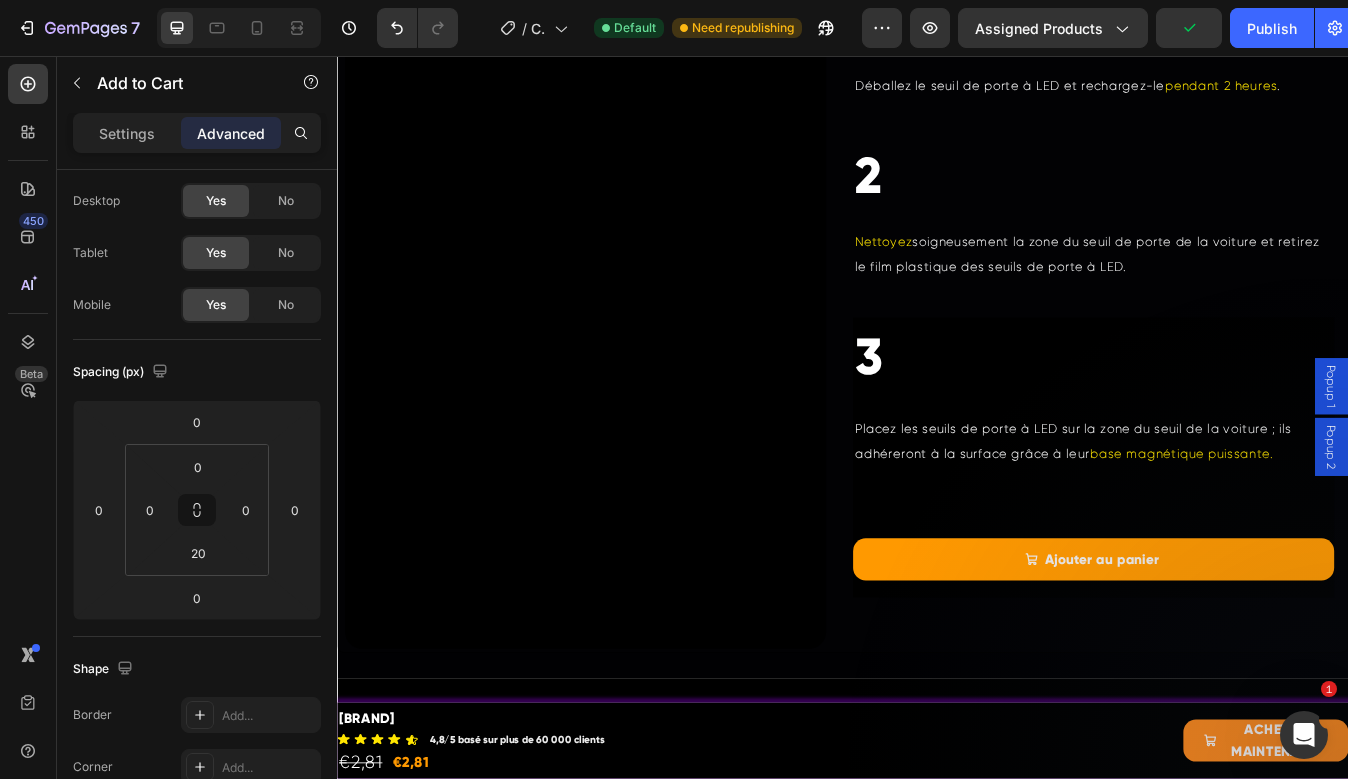 scroll, scrollTop: 2521, scrollLeft: 0, axis: vertical 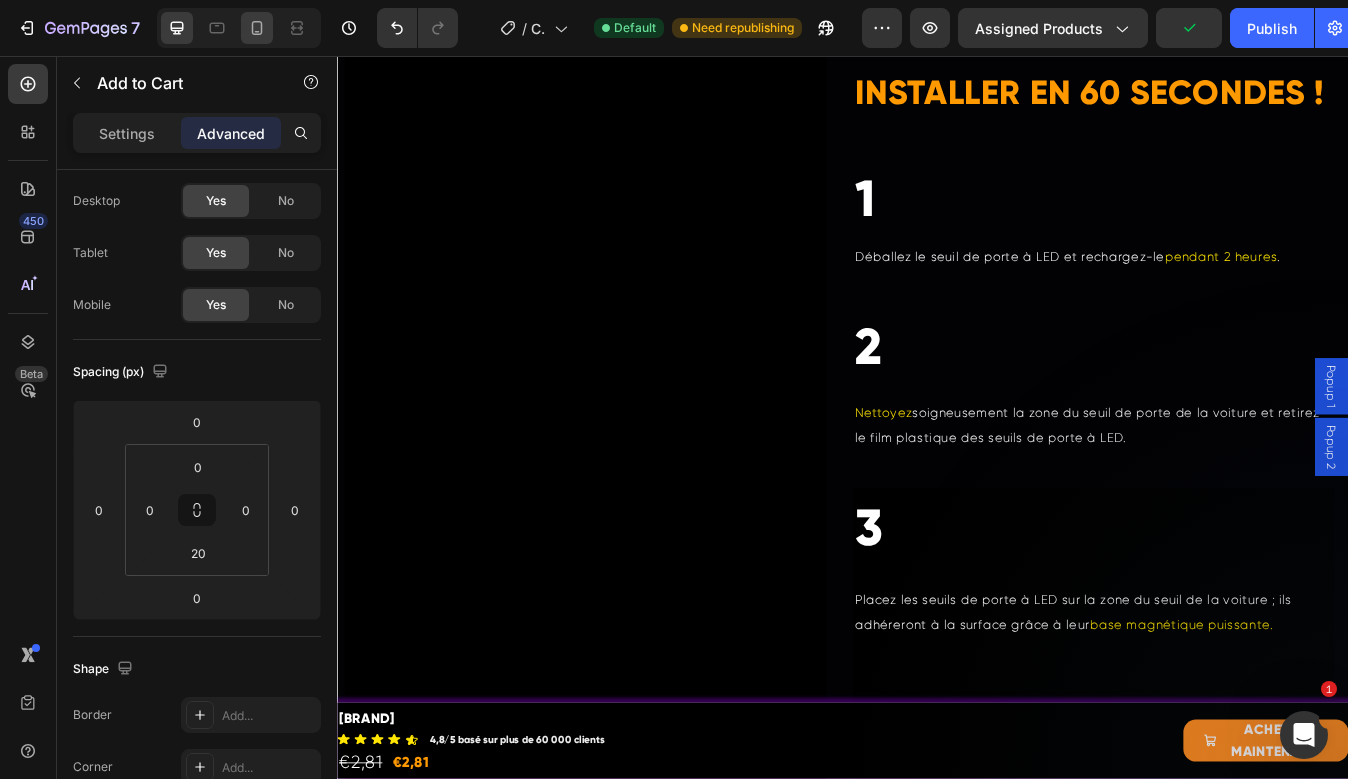 click 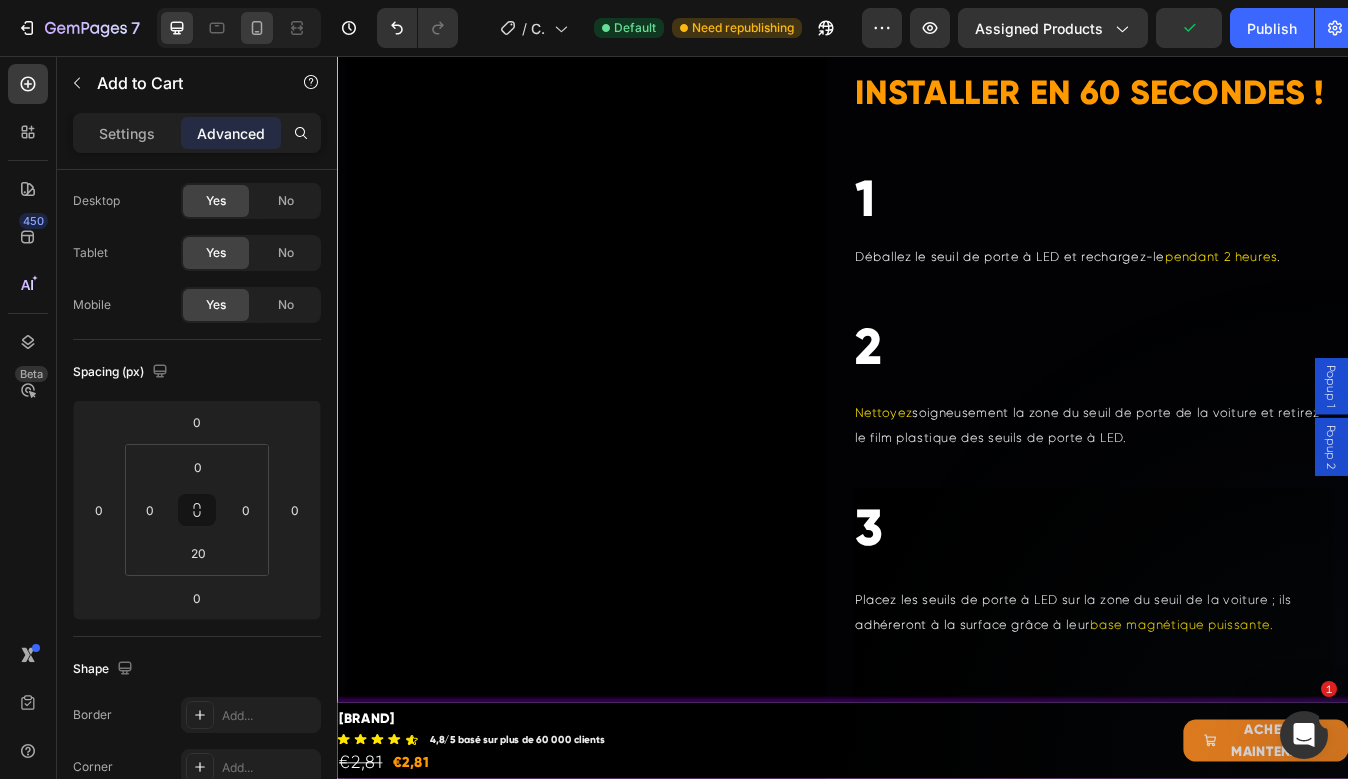 type on "0" 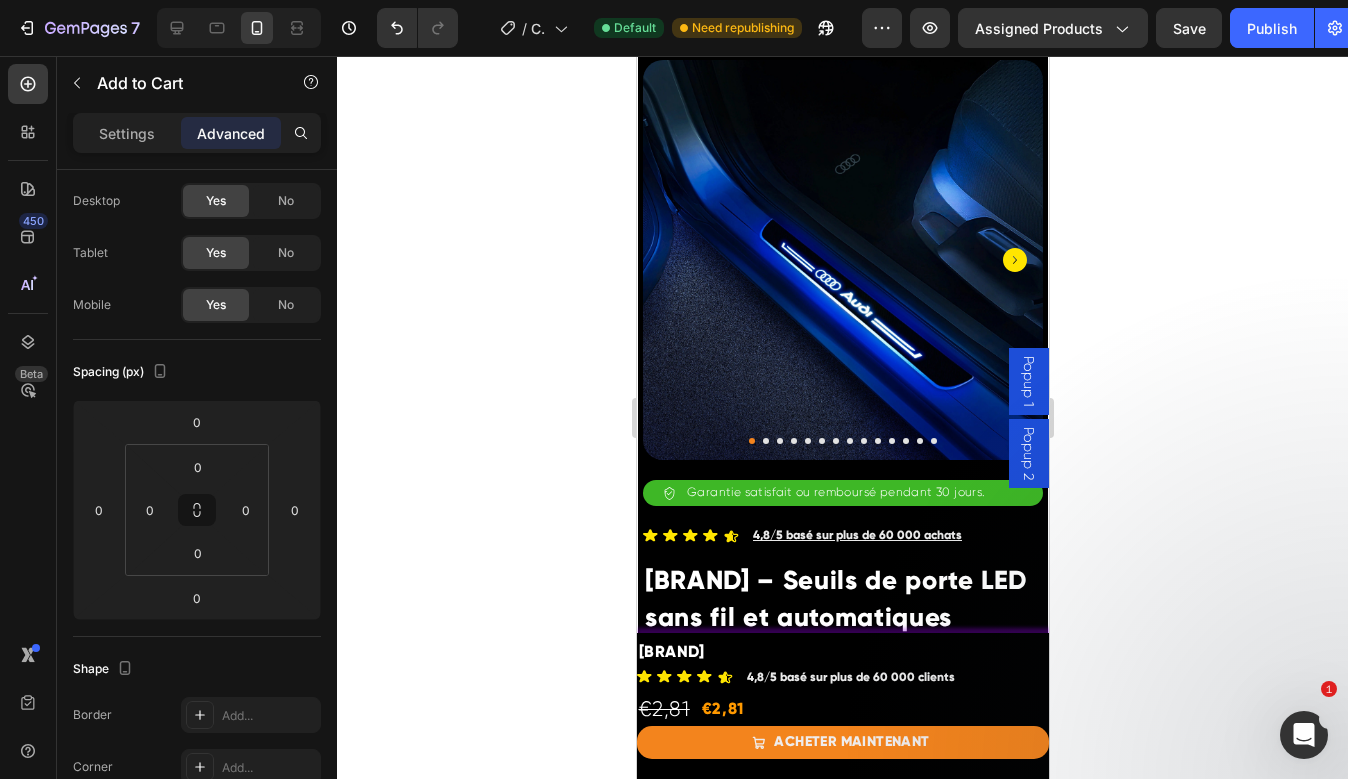 scroll, scrollTop: 36, scrollLeft: 0, axis: vertical 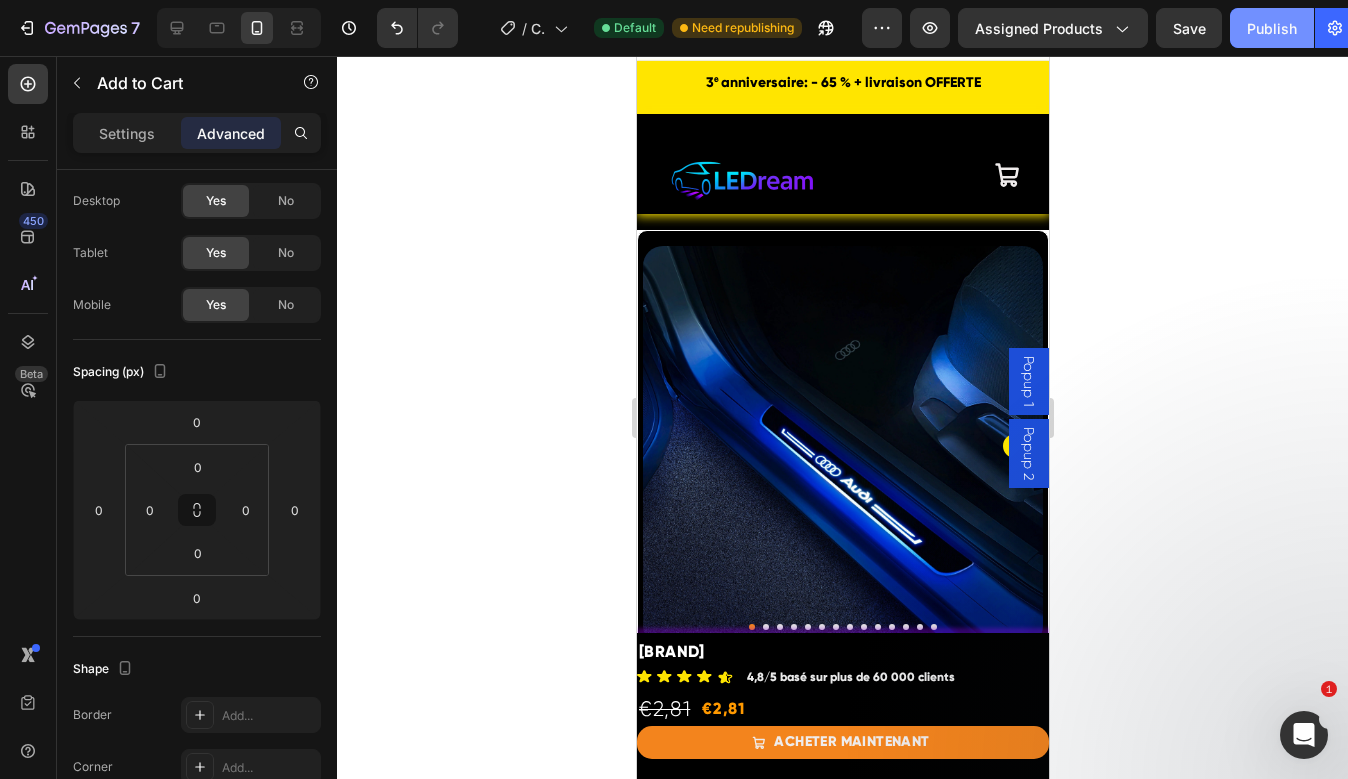 click on "Publish" at bounding box center (1272, 28) 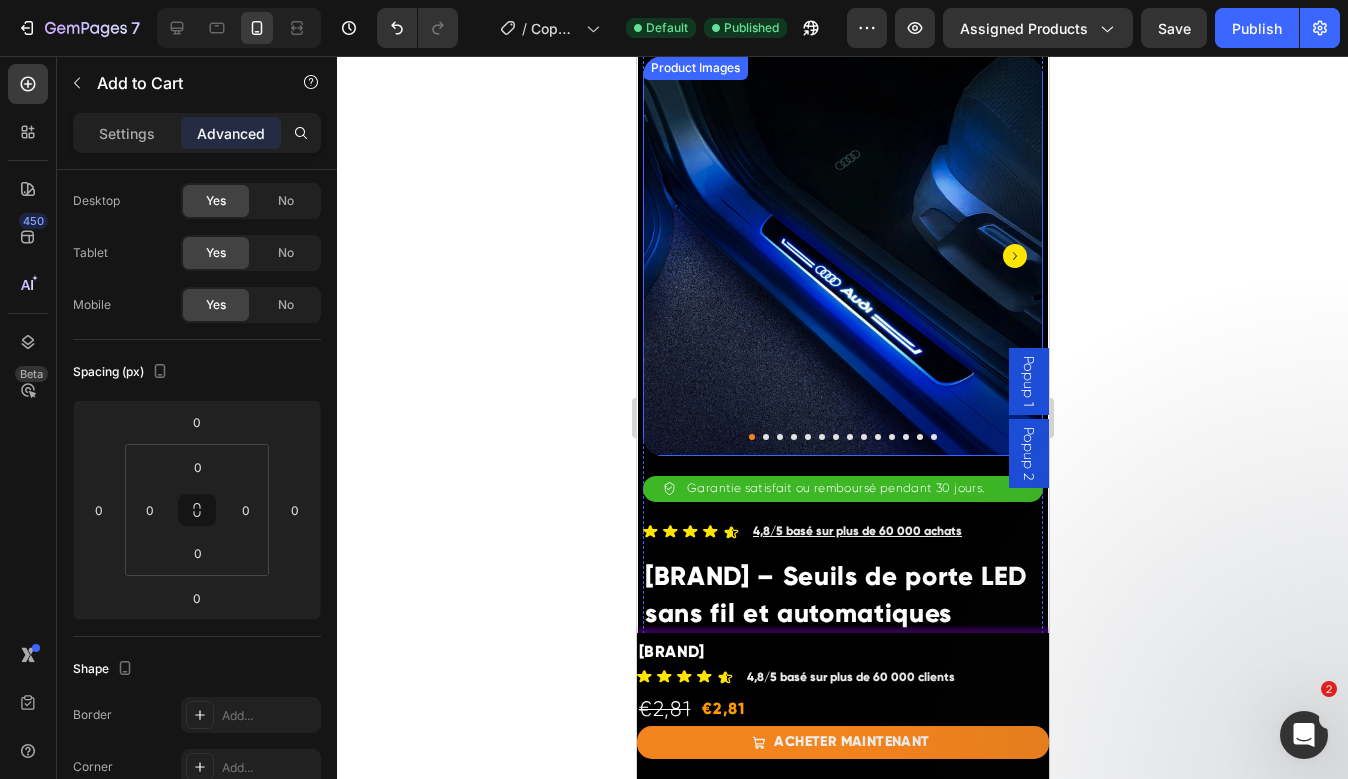 scroll, scrollTop: 223, scrollLeft: 0, axis: vertical 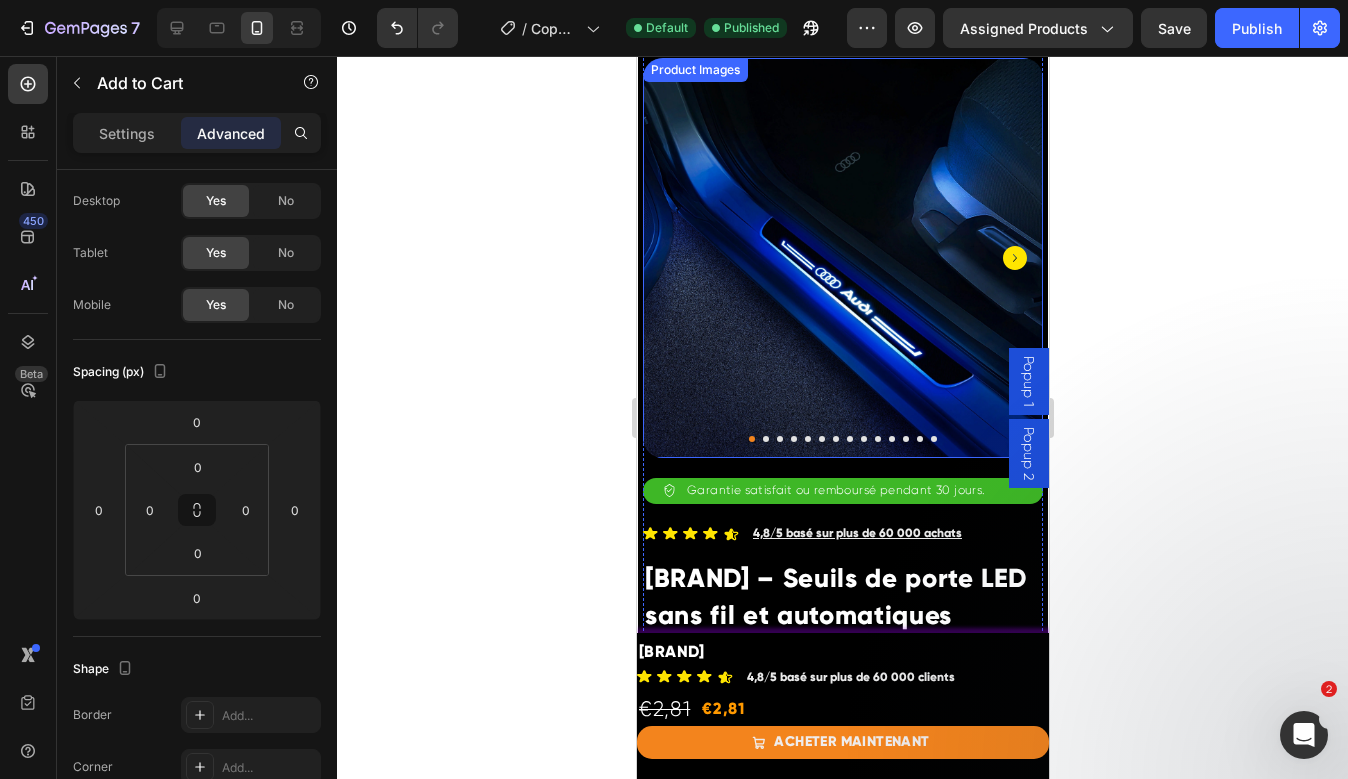 click at bounding box center [842, 258] 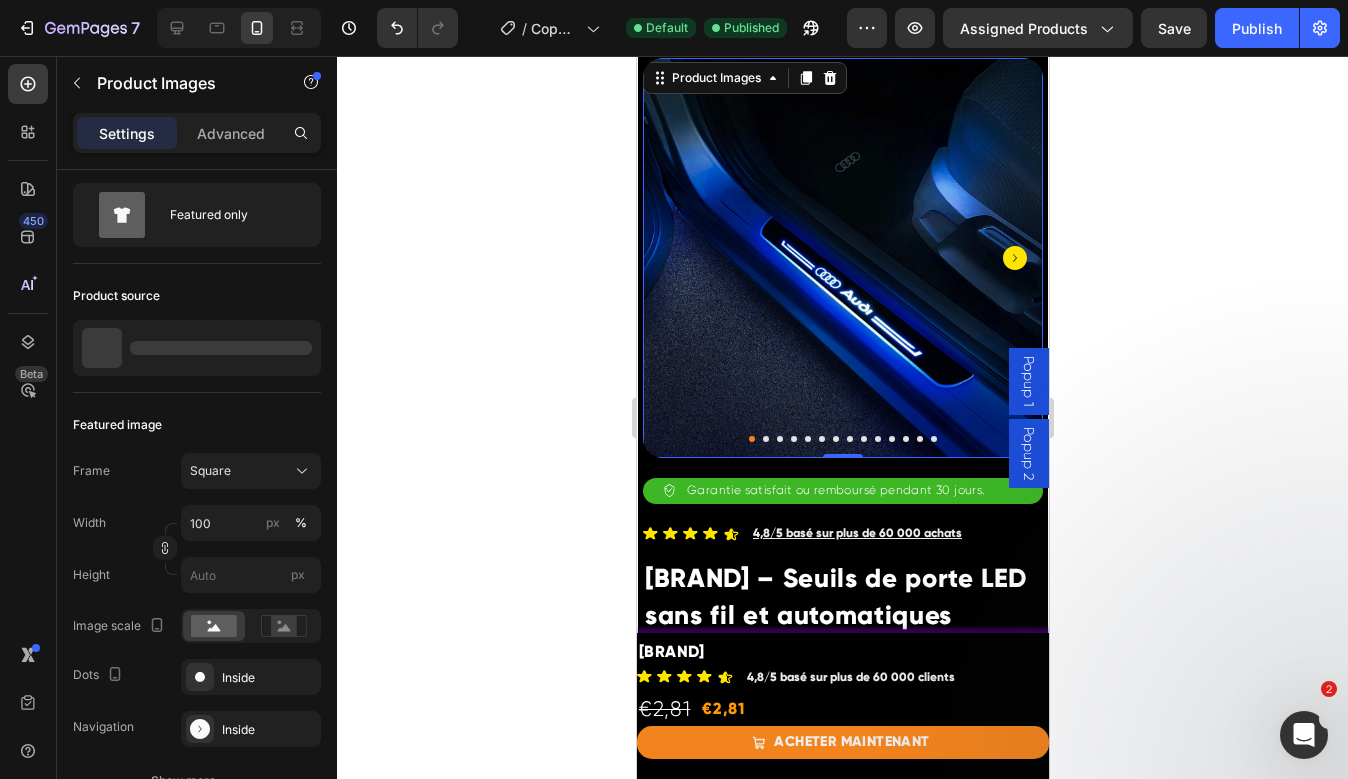 scroll, scrollTop: 0, scrollLeft: 0, axis: both 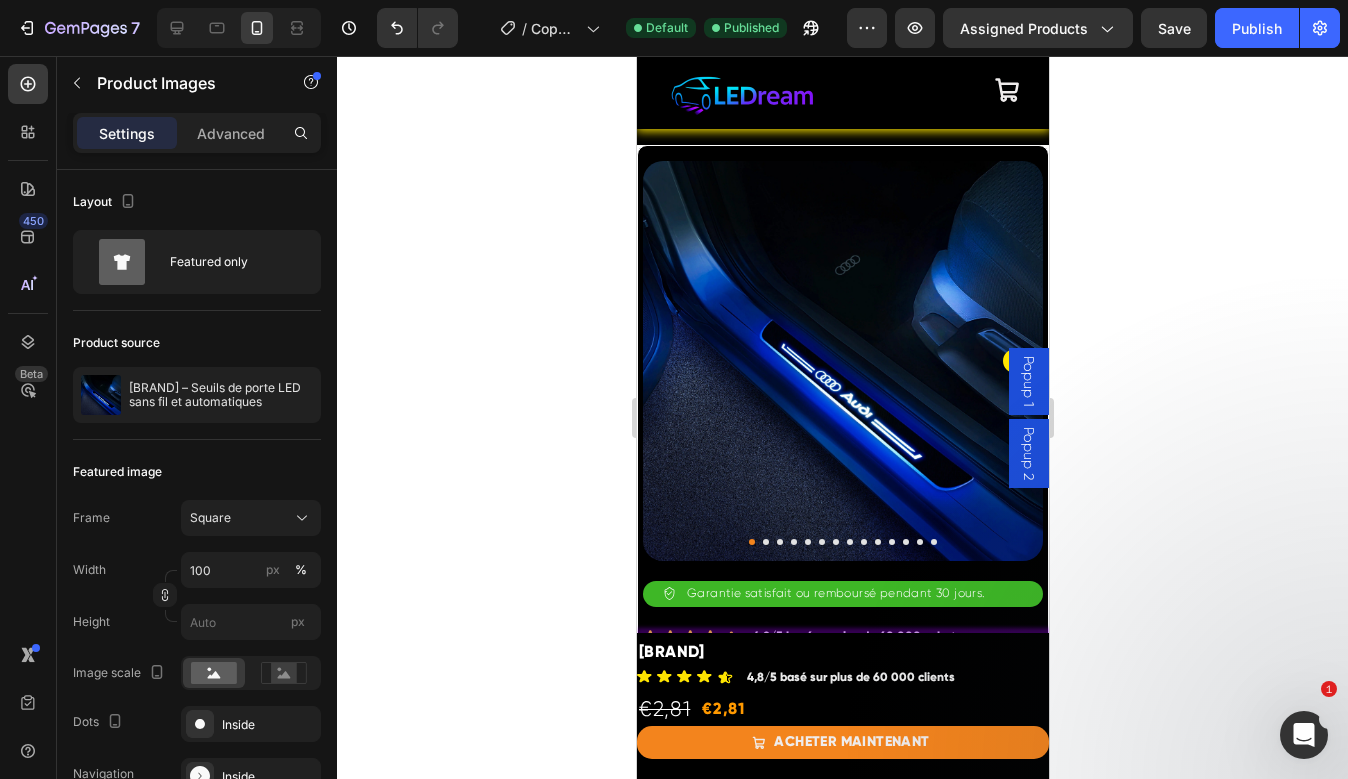 click on "Popup 1" at bounding box center (1028, 381) 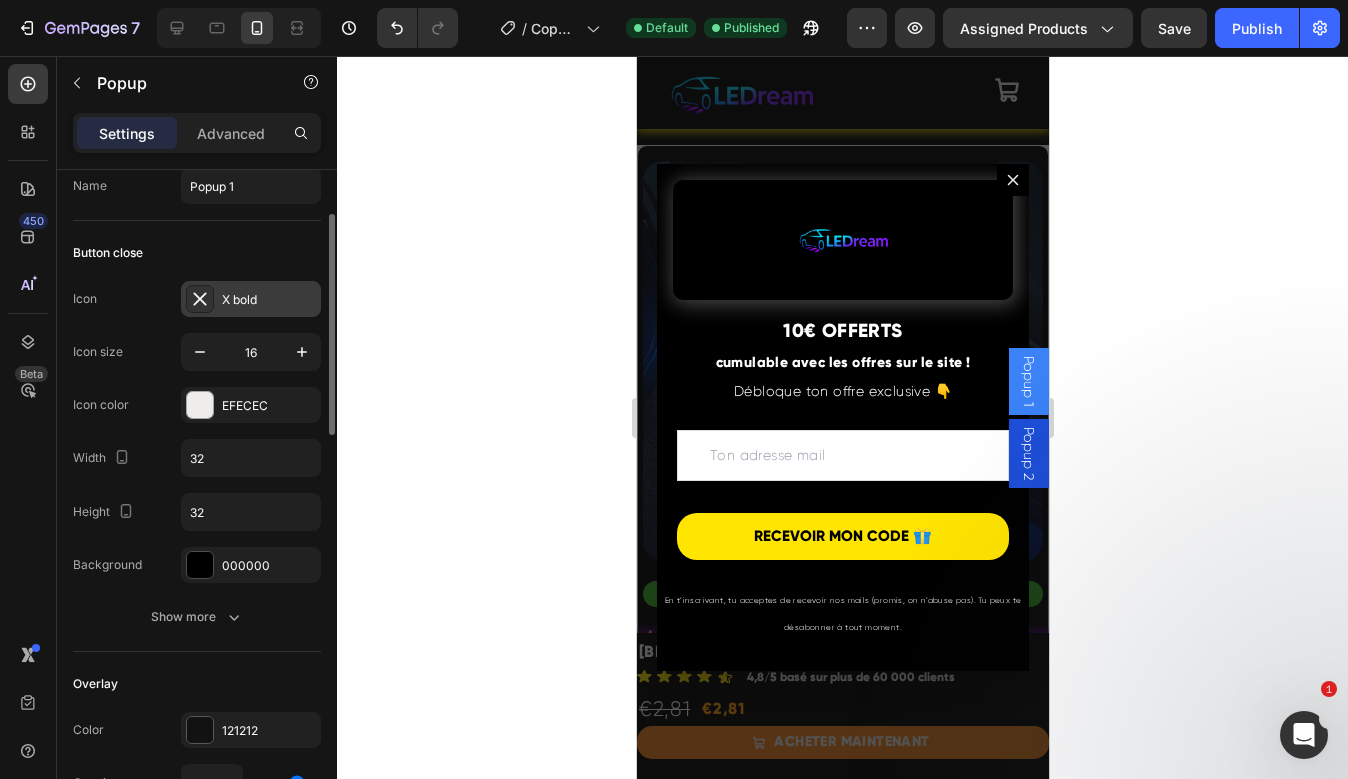 scroll, scrollTop: 92, scrollLeft: 0, axis: vertical 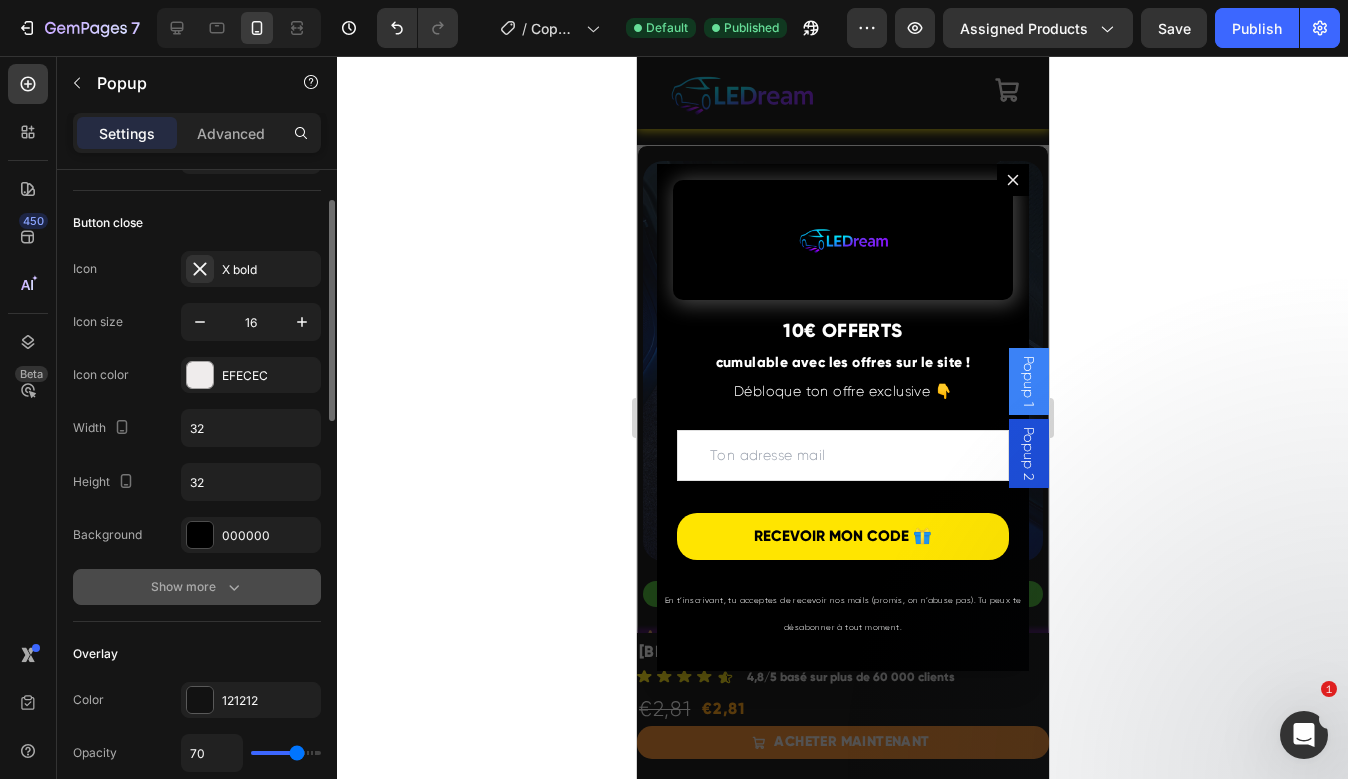 click on "Show more" at bounding box center [197, 587] 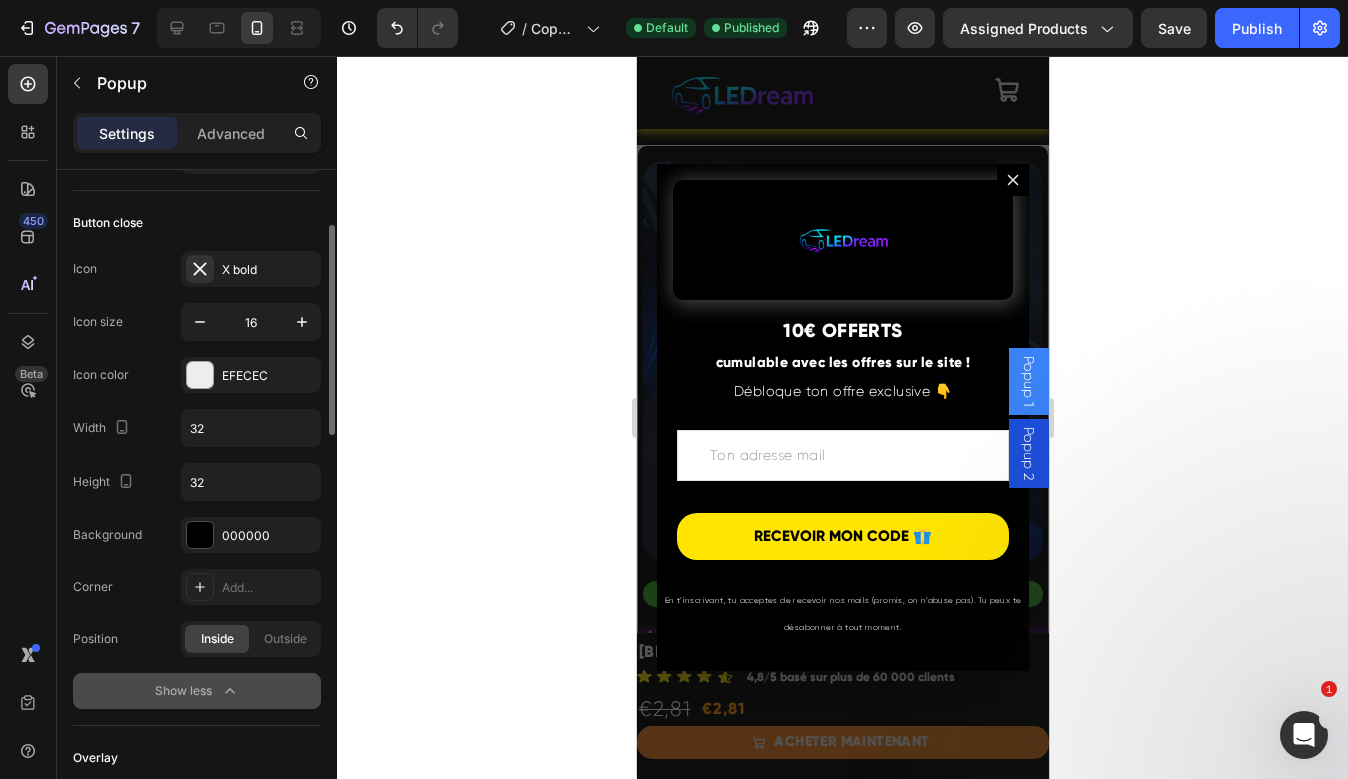 scroll, scrollTop: 160, scrollLeft: 0, axis: vertical 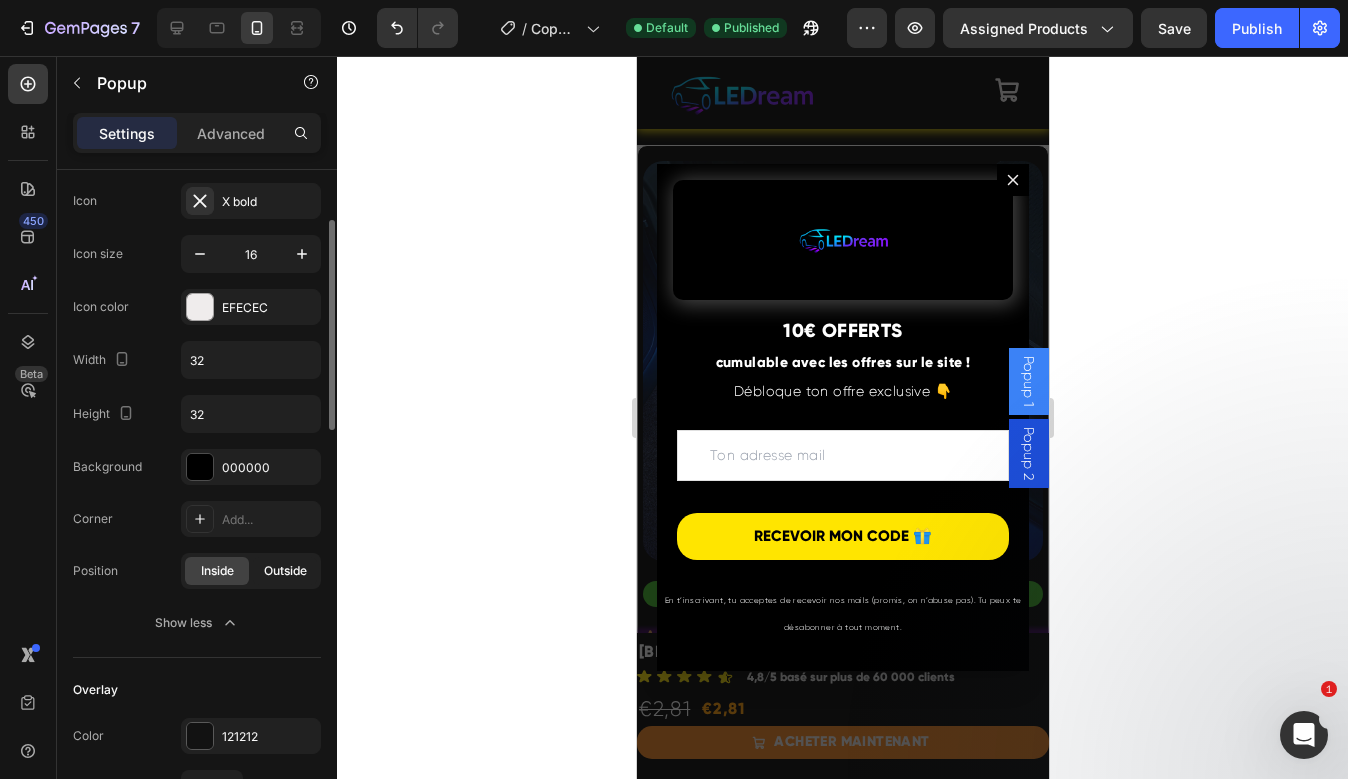 click on "Outside" 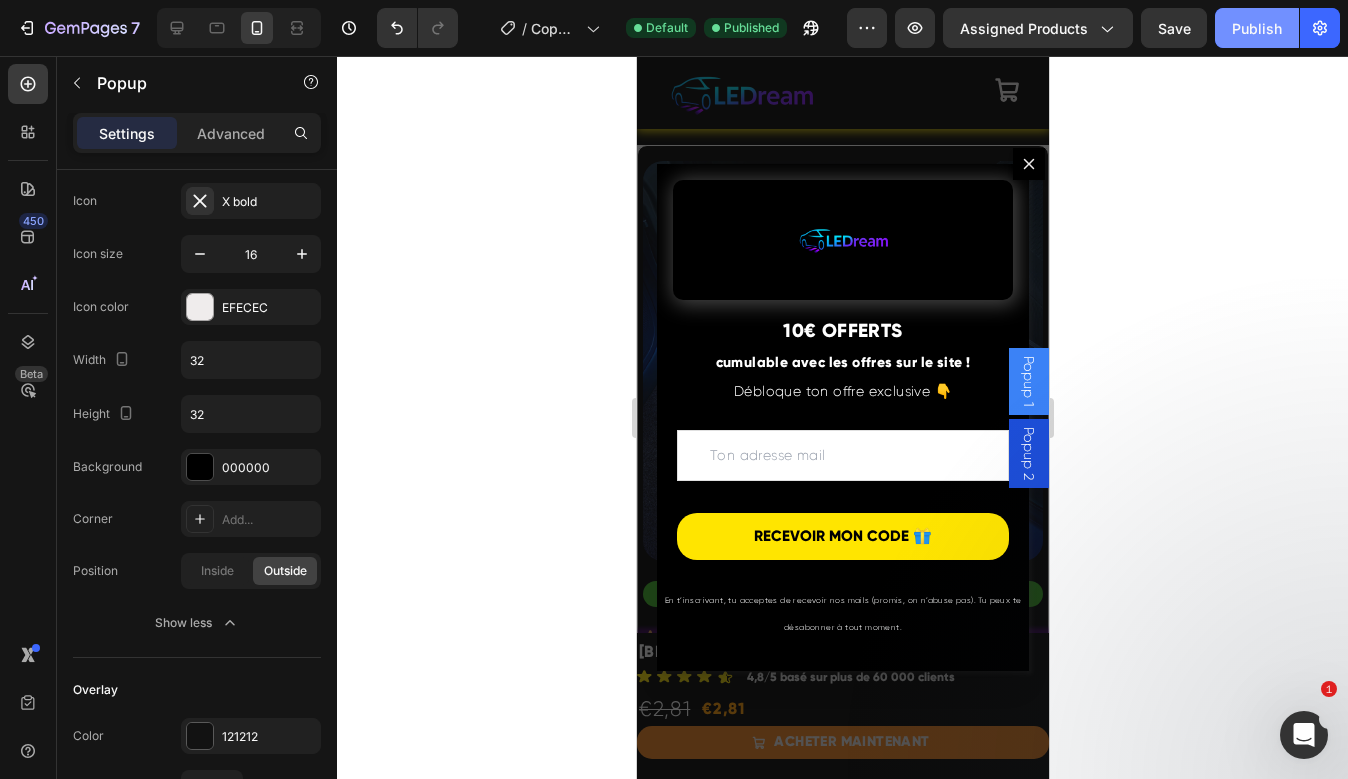 click on "Publish" at bounding box center (1257, 28) 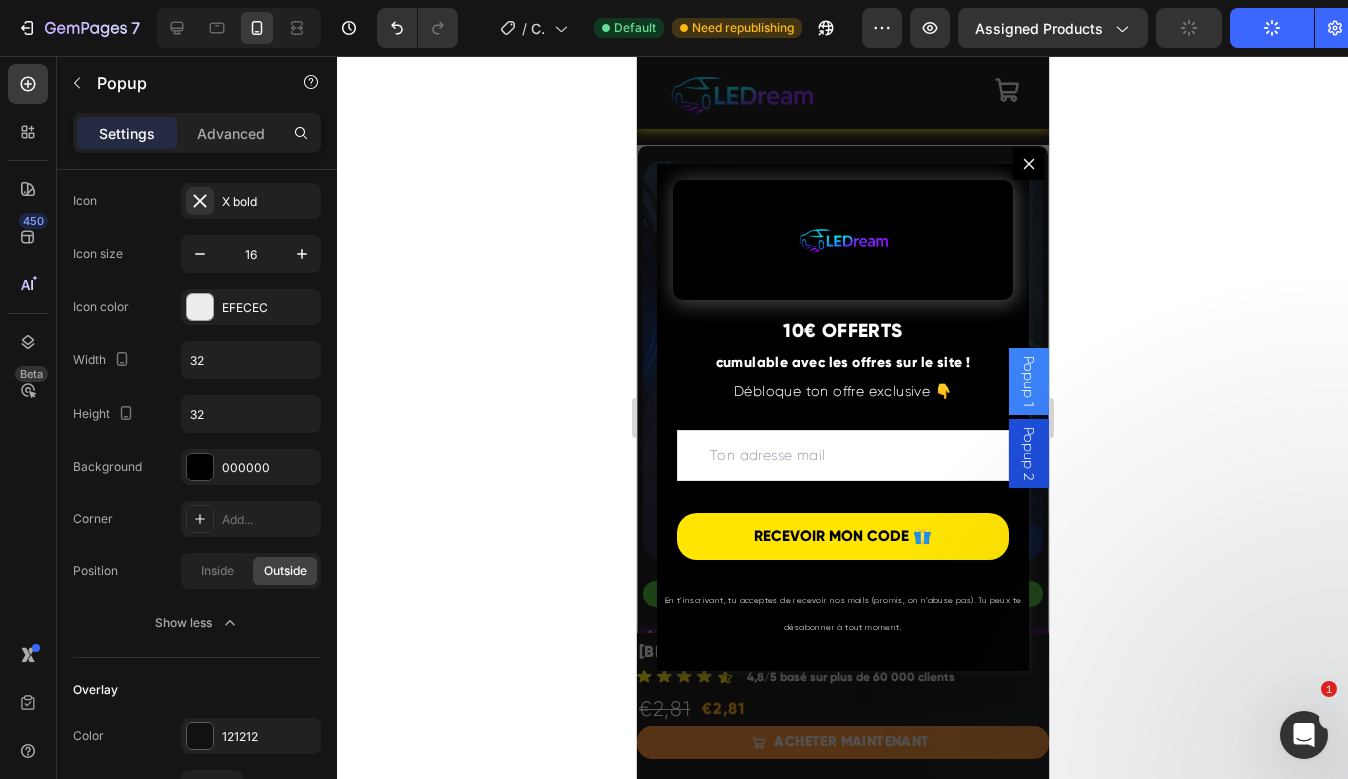 click on "Popup 2" at bounding box center [1028, 453] 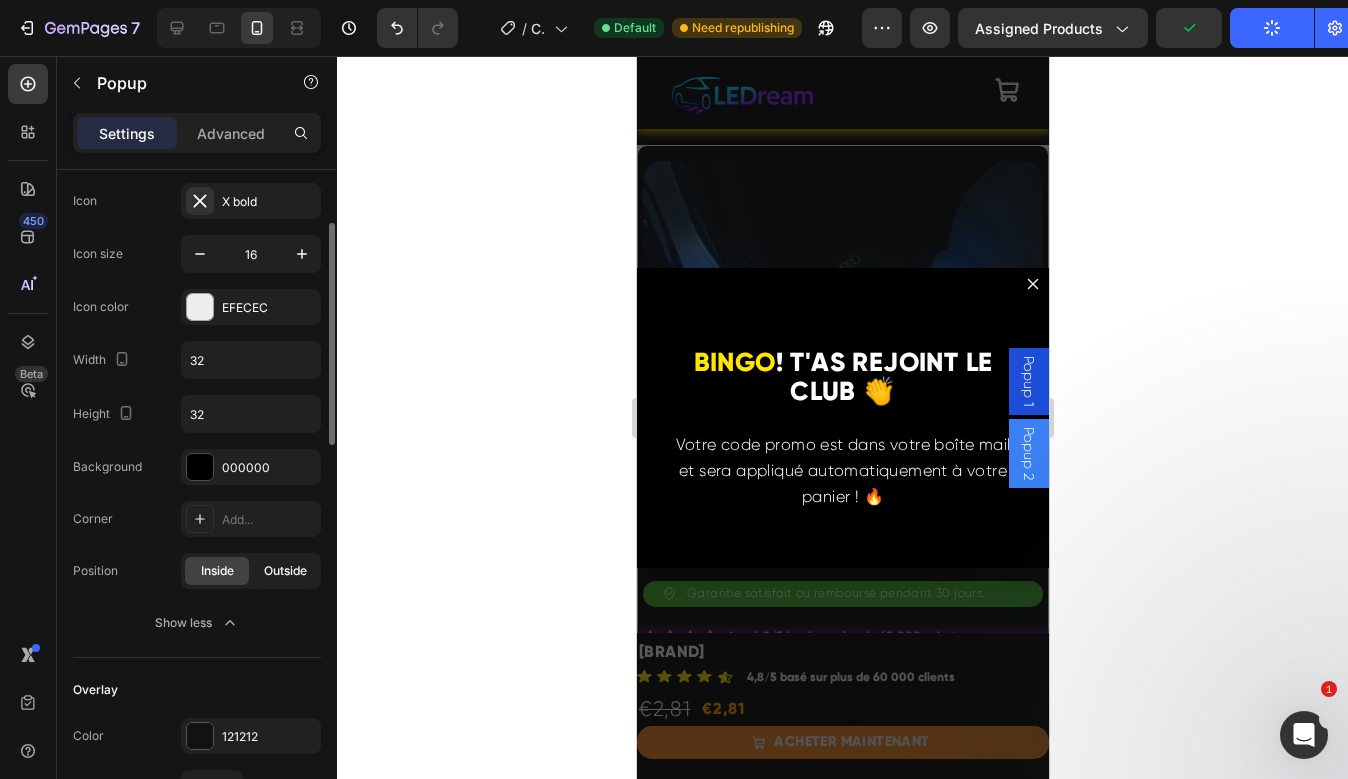 click on "Outside" 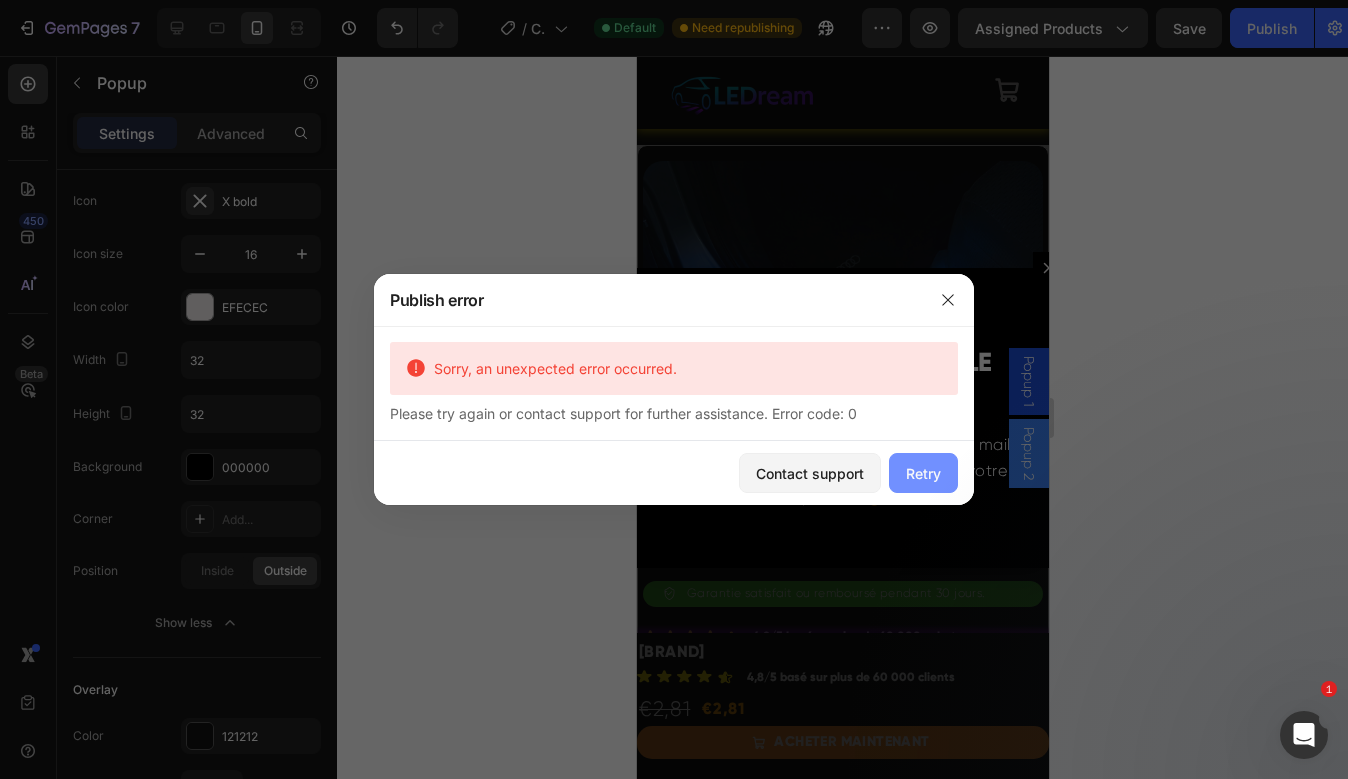 click on "Retry" at bounding box center (923, 473) 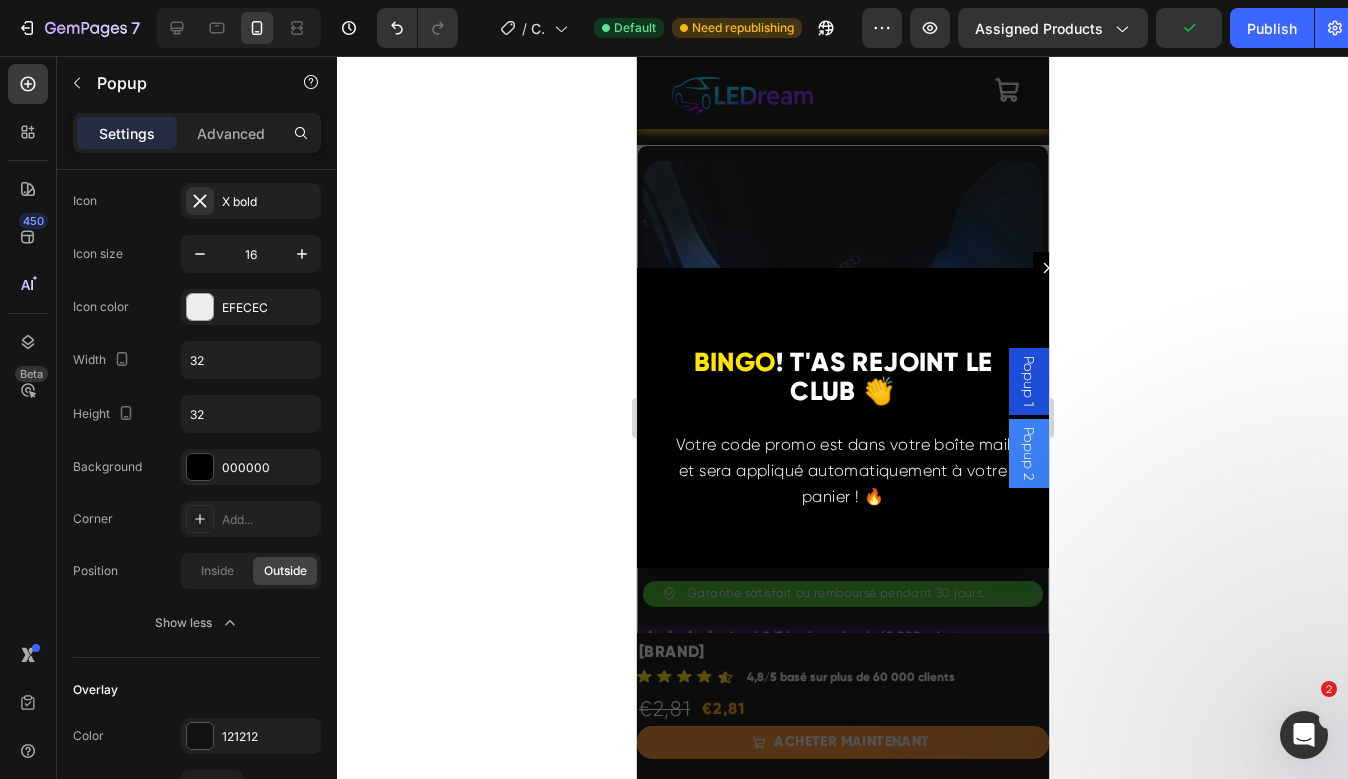 click on "Popup 1" at bounding box center [1028, 381] 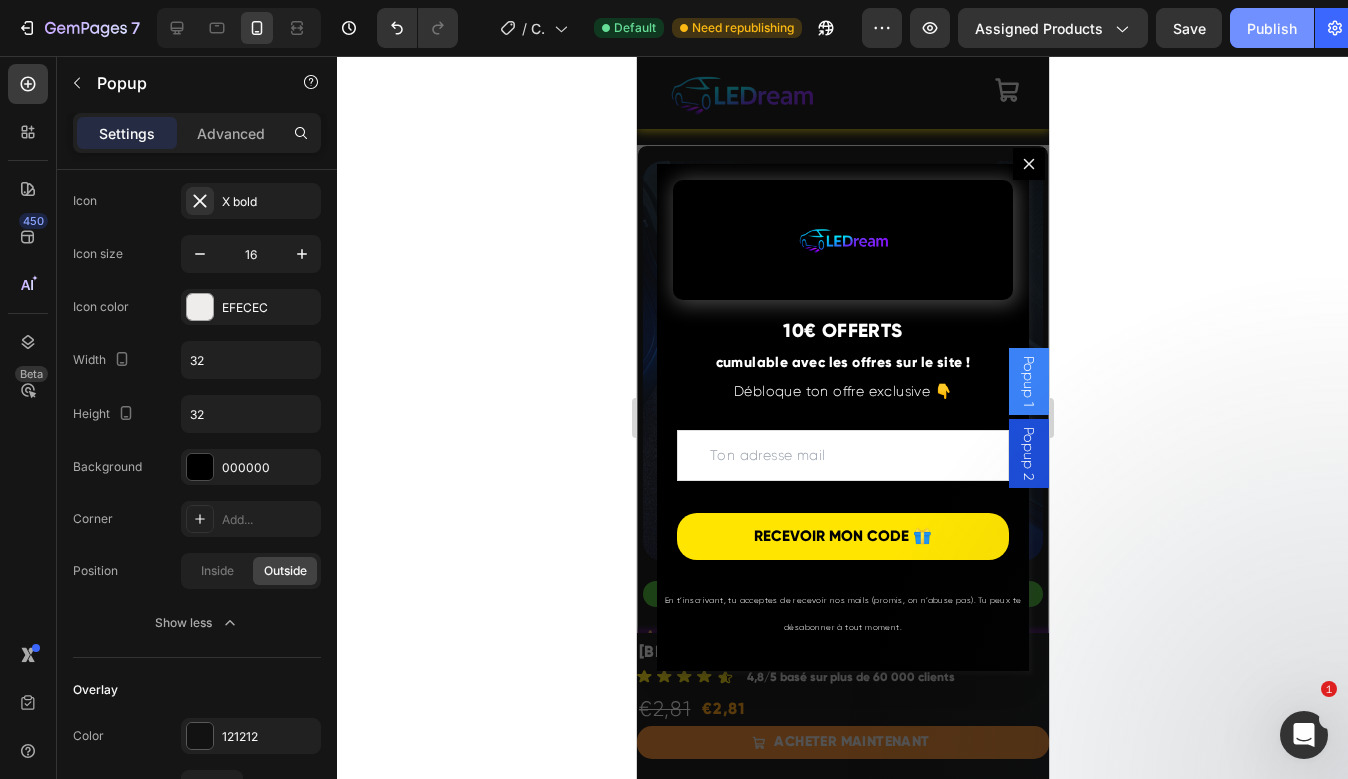 click on "Publish" at bounding box center [1272, 28] 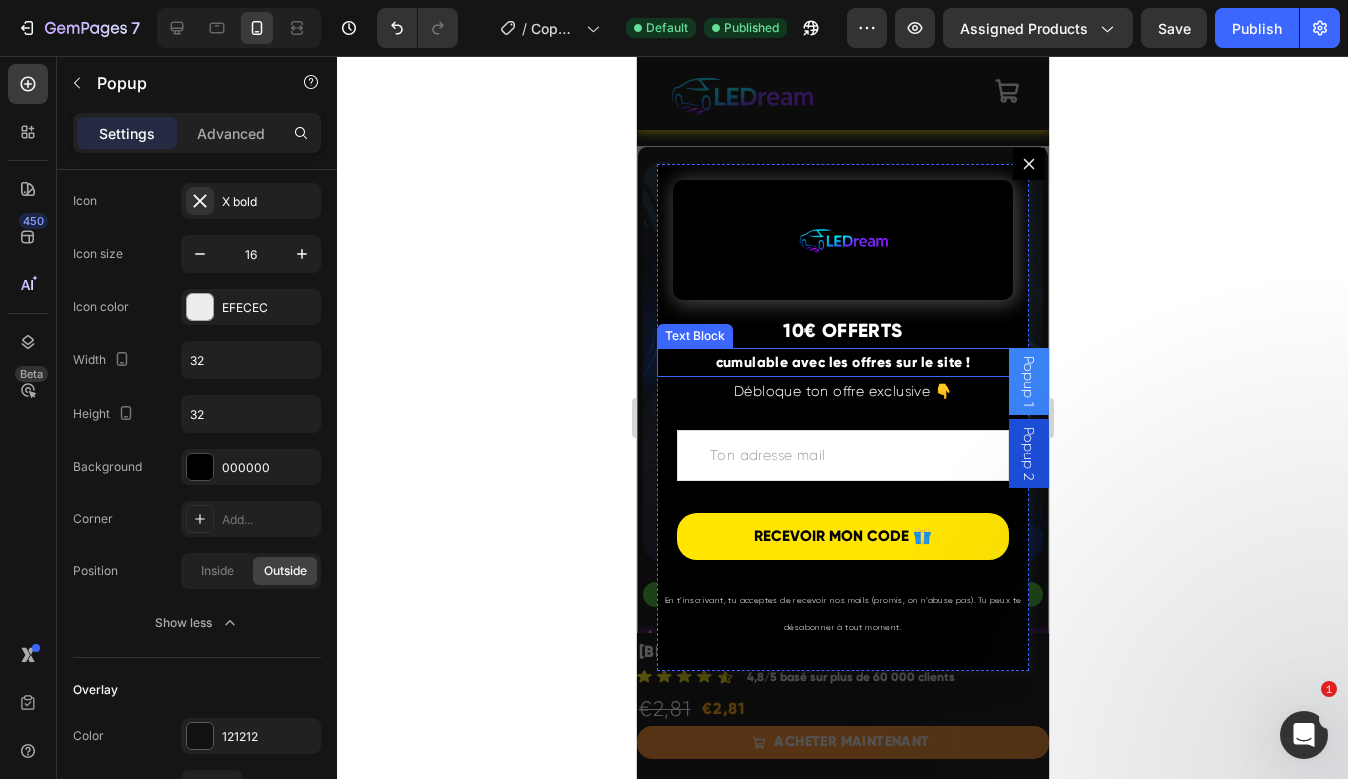 scroll, scrollTop: 0, scrollLeft: 0, axis: both 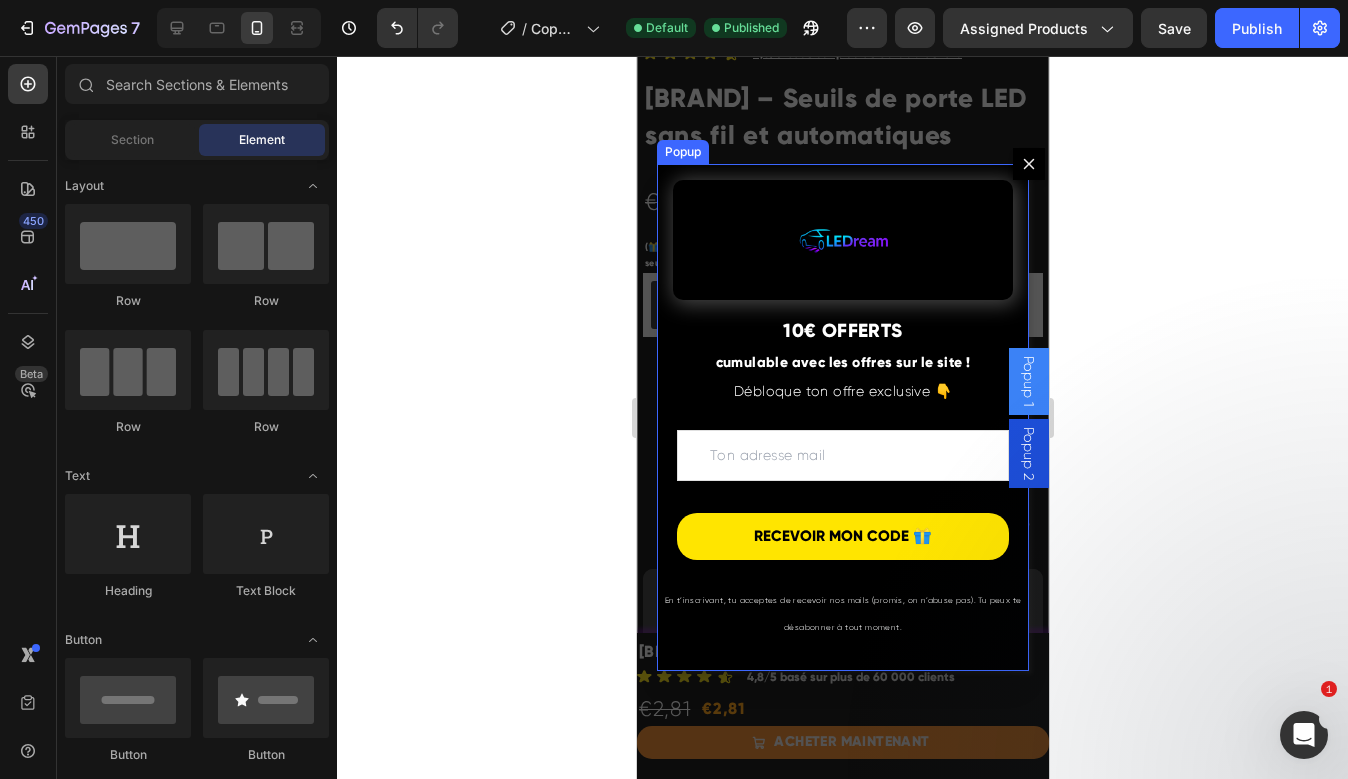 click 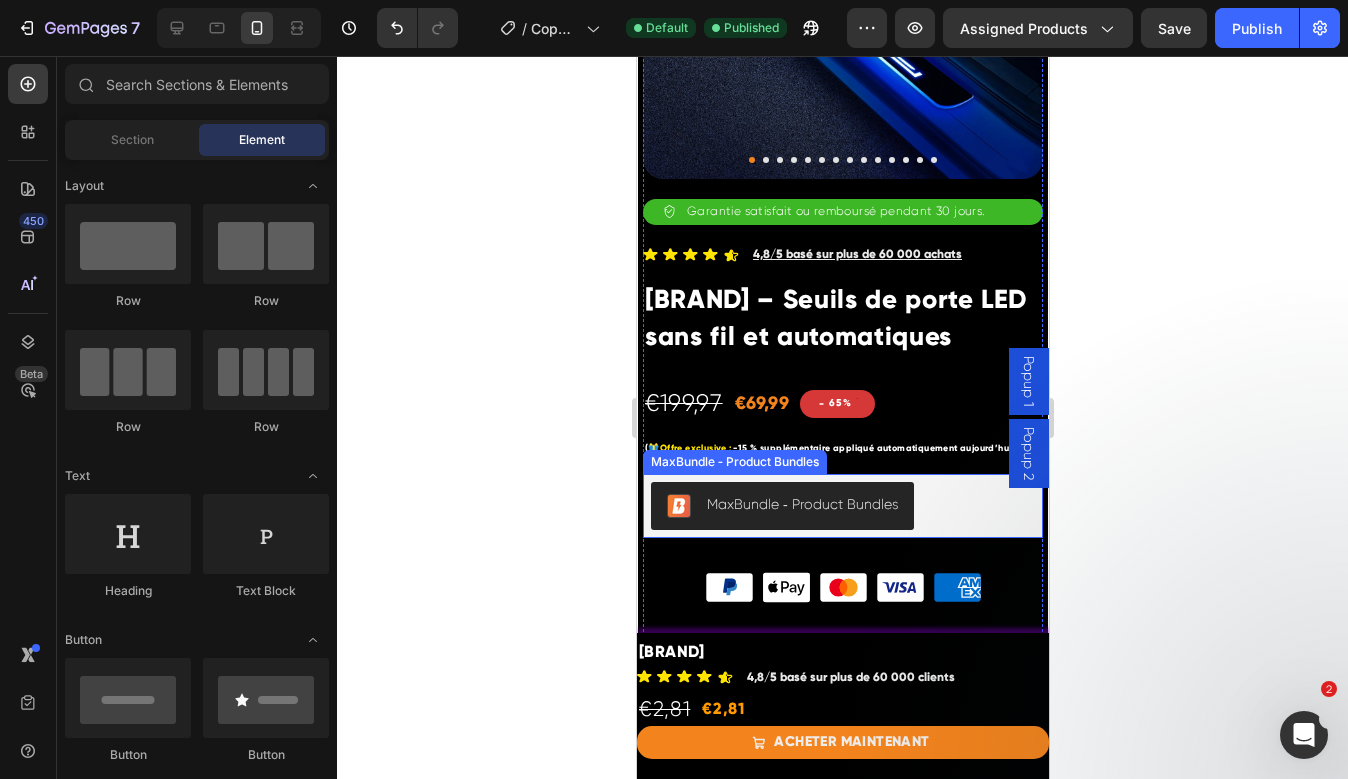 scroll, scrollTop: 0, scrollLeft: 0, axis: both 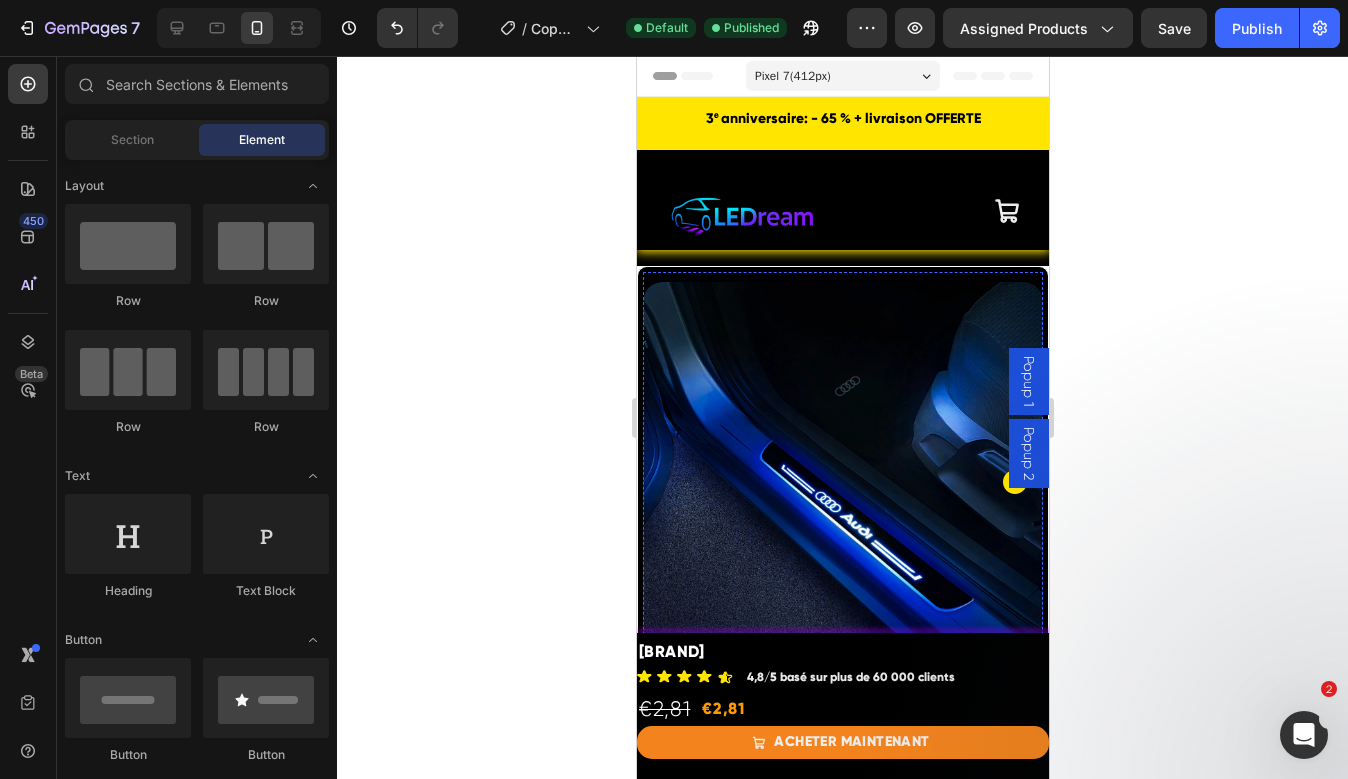 click at bounding box center [842, 482] 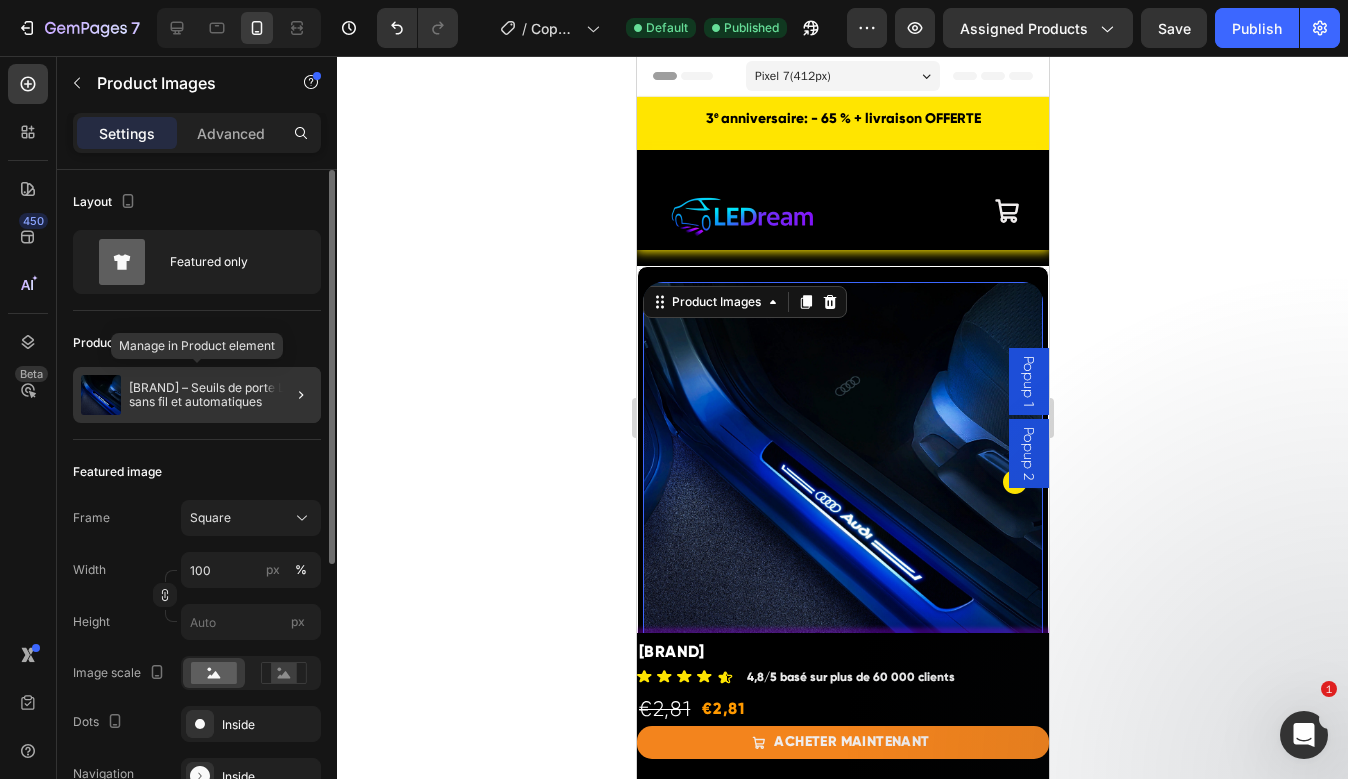 click on "[BRAND] – Seuils de porte LED sans fil et automatiques" at bounding box center [221, 395] 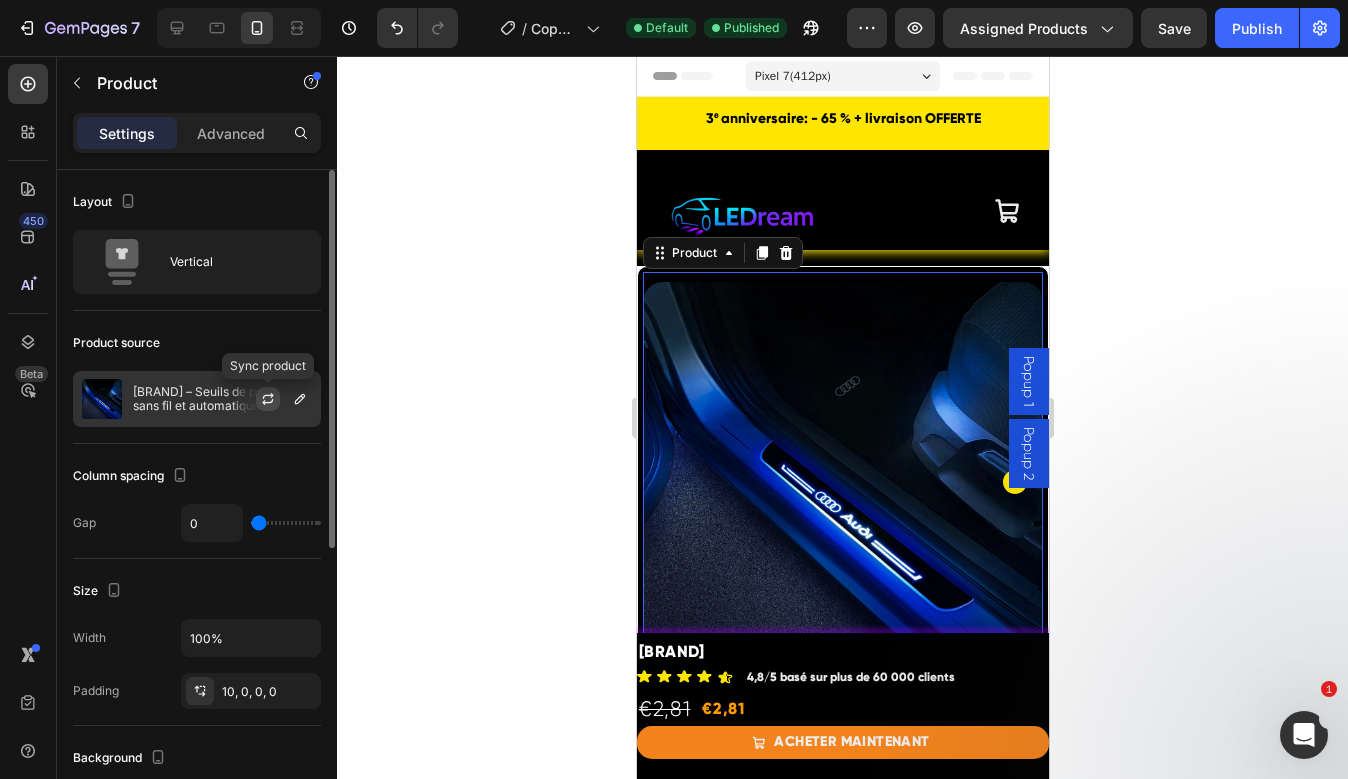 click 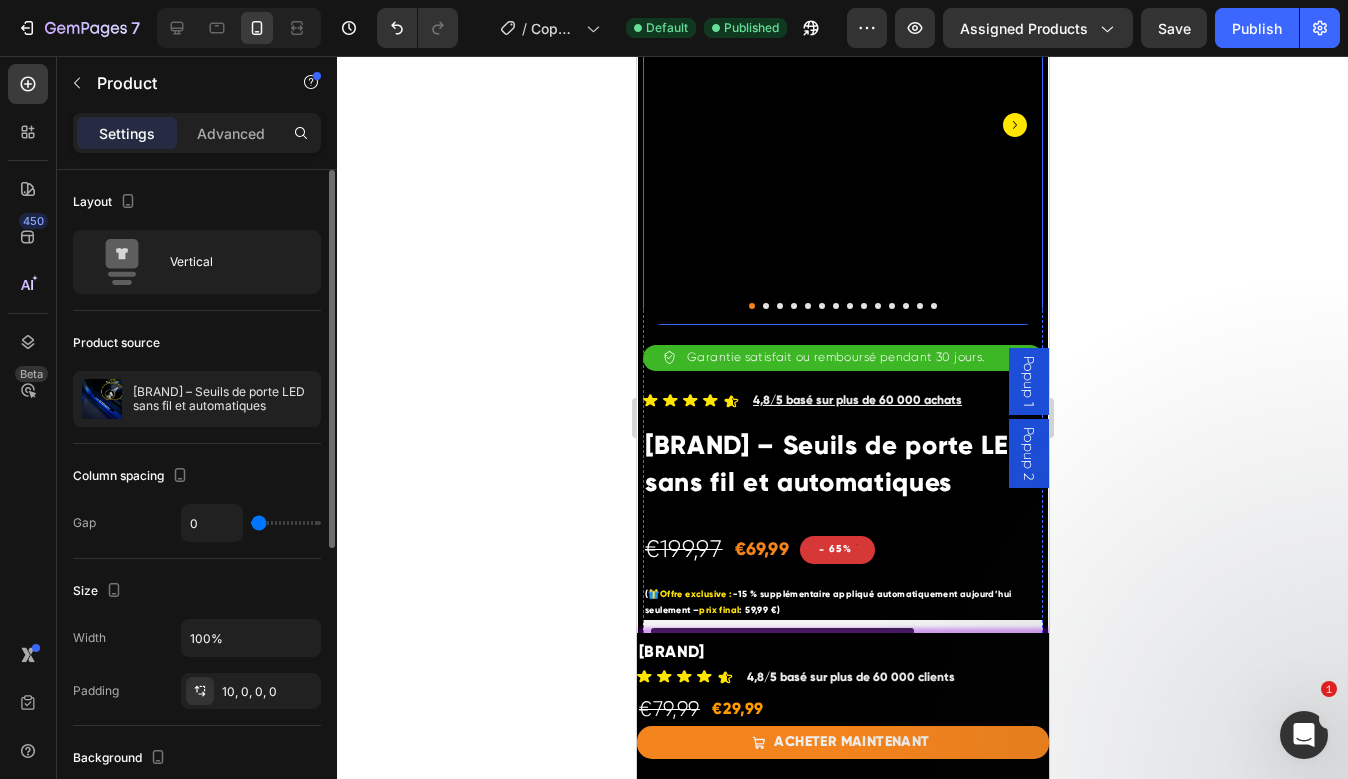 scroll, scrollTop: 270, scrollLeft: 0, axis: vertical 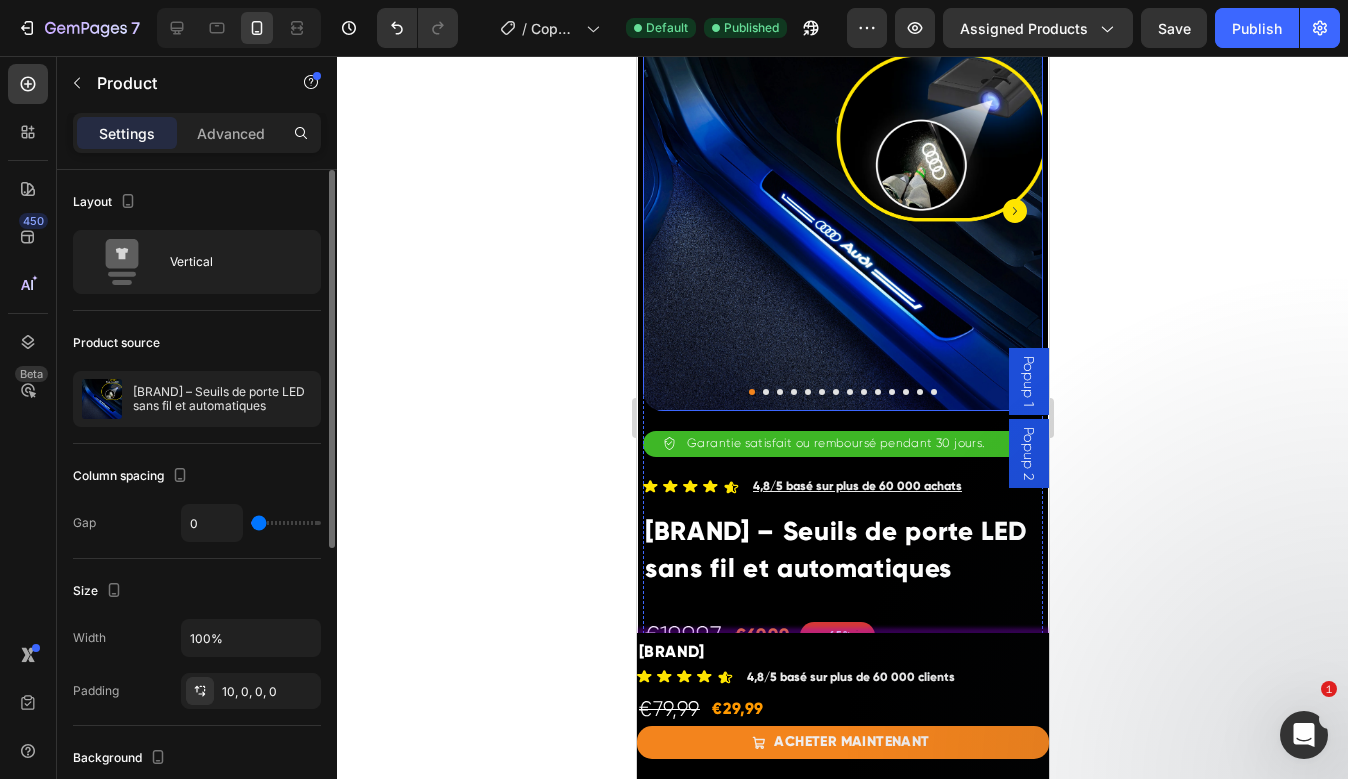 click at bounding box center [842, 211] 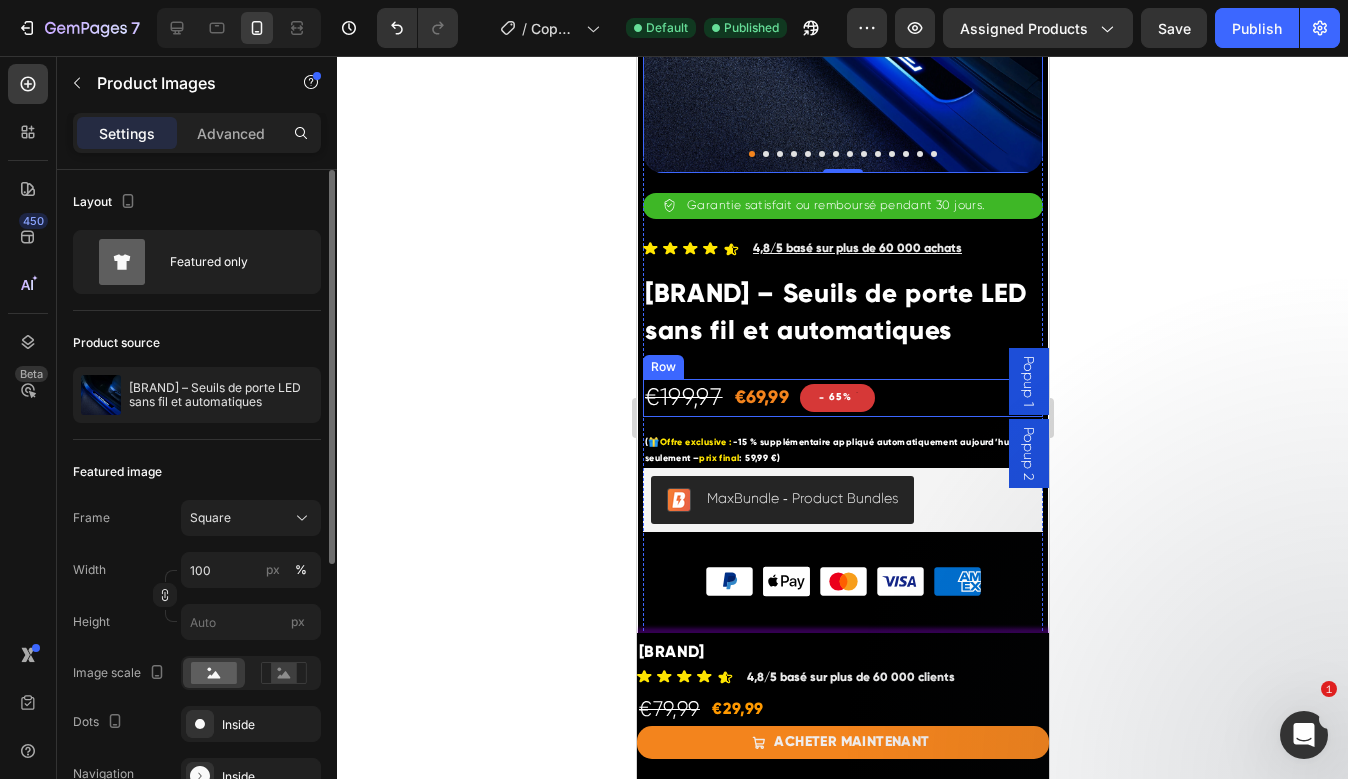scroll, scrollTop: 499, scrollLeft: 0, axis: vertical 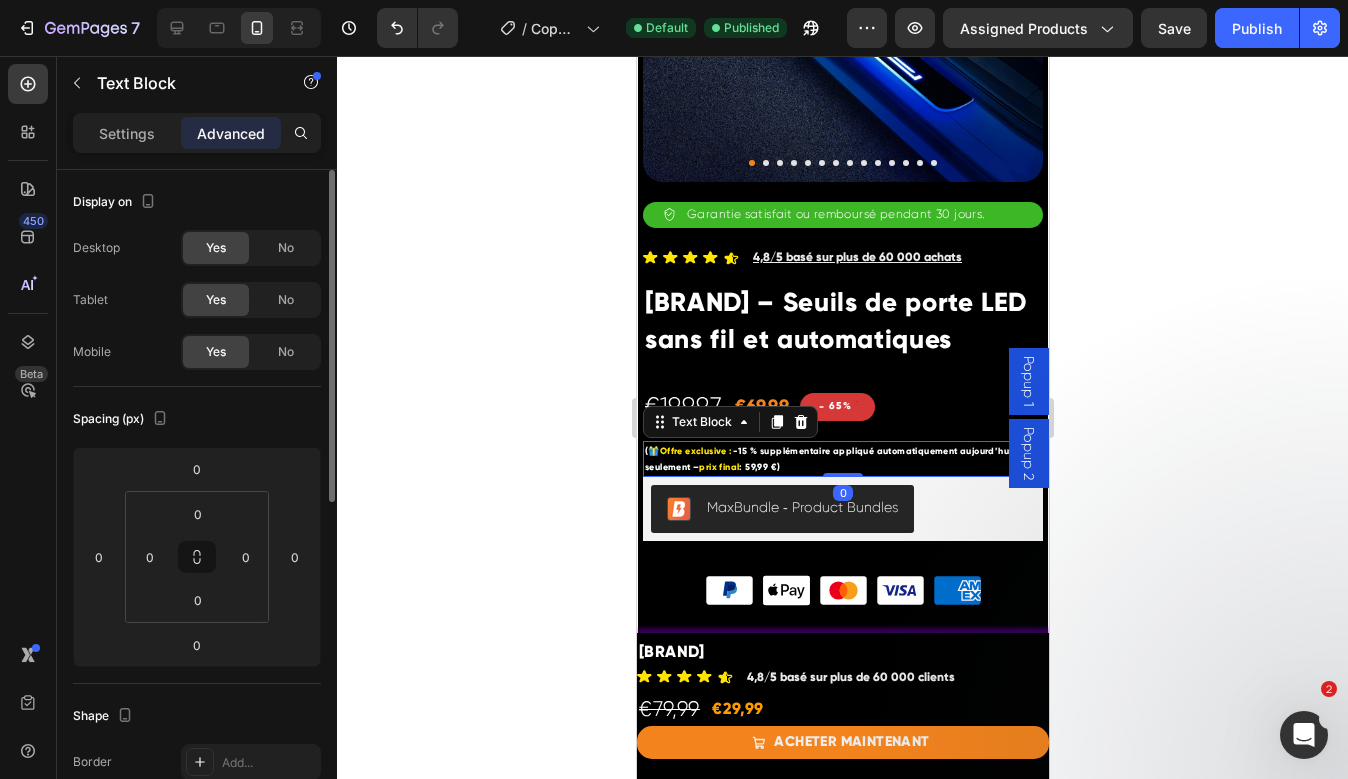 click on ": 59,99 €)" at bounding box center (758, 466) 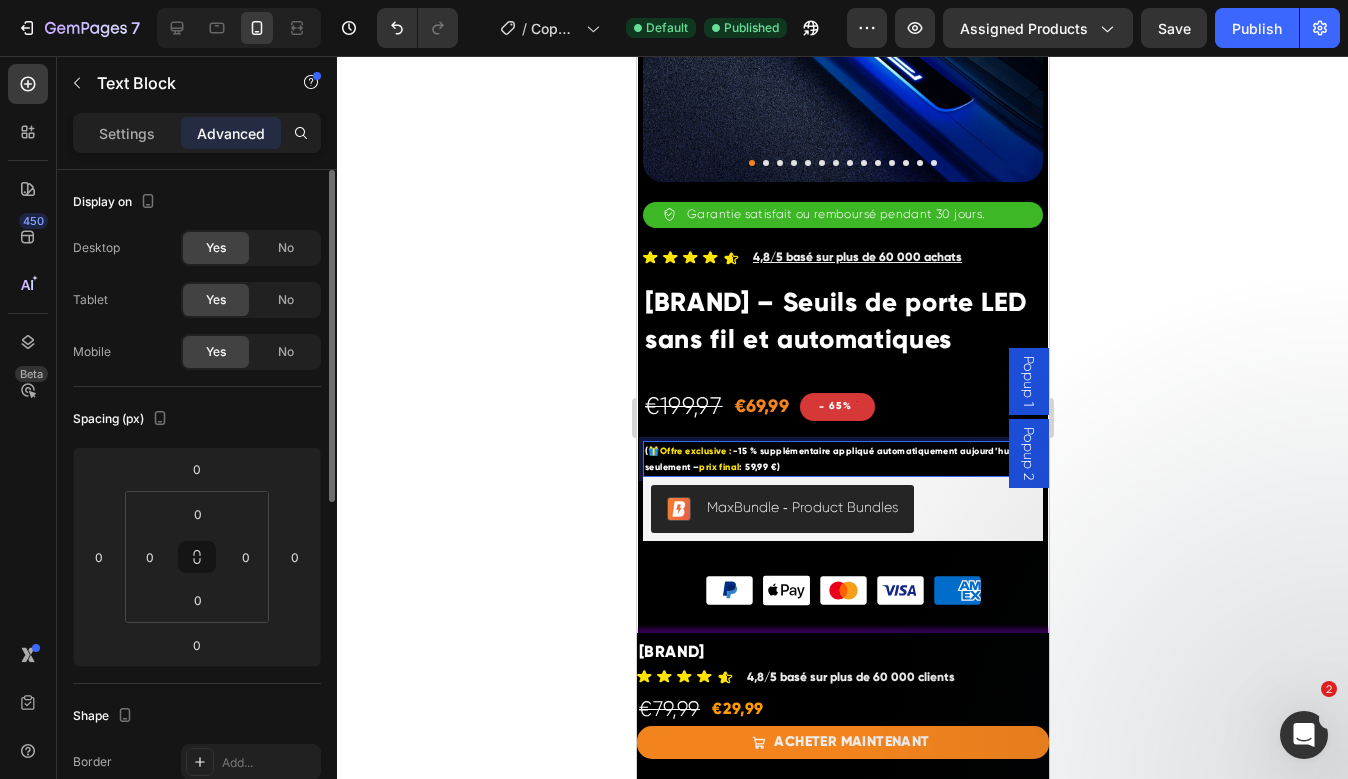 click on ": 59,99 €)" at bounding box center [758, 466] 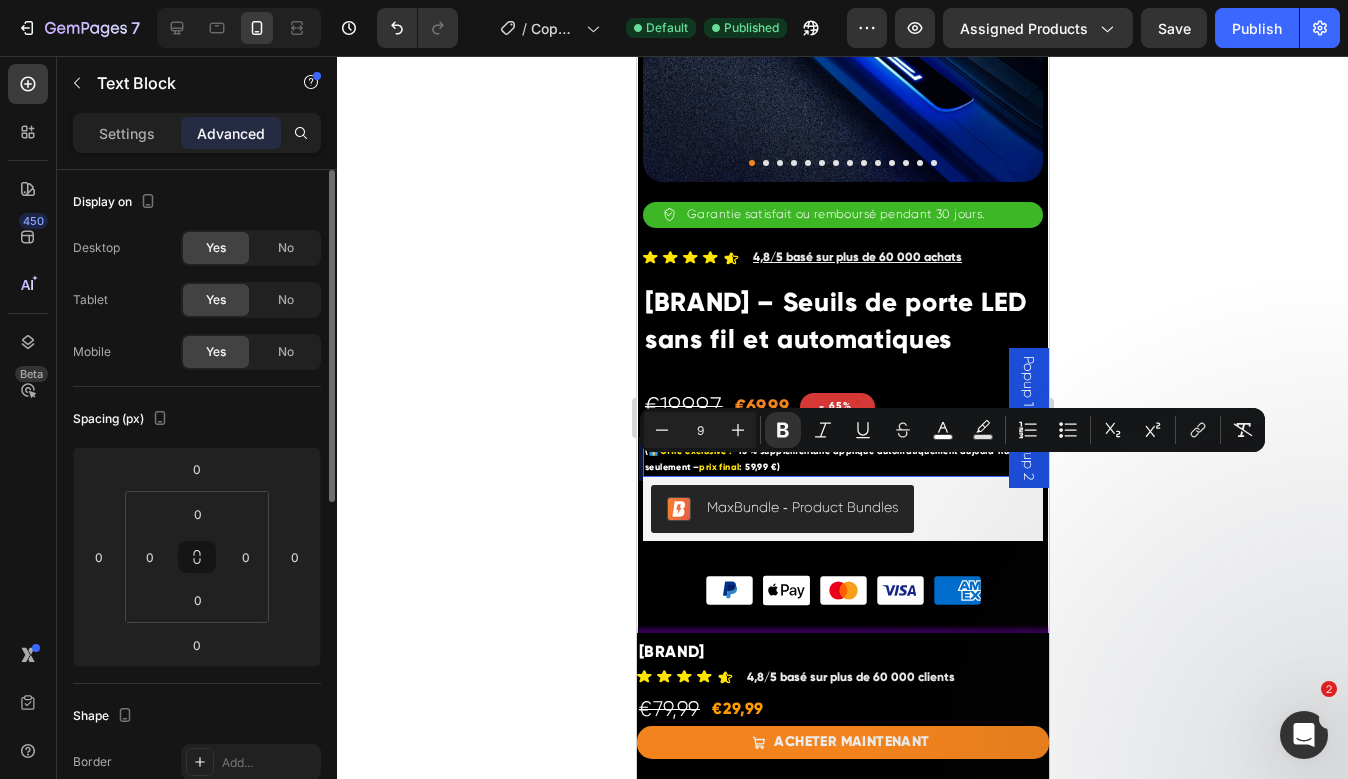 click on ": 59,99 €)" at bounding box center (758, 466) 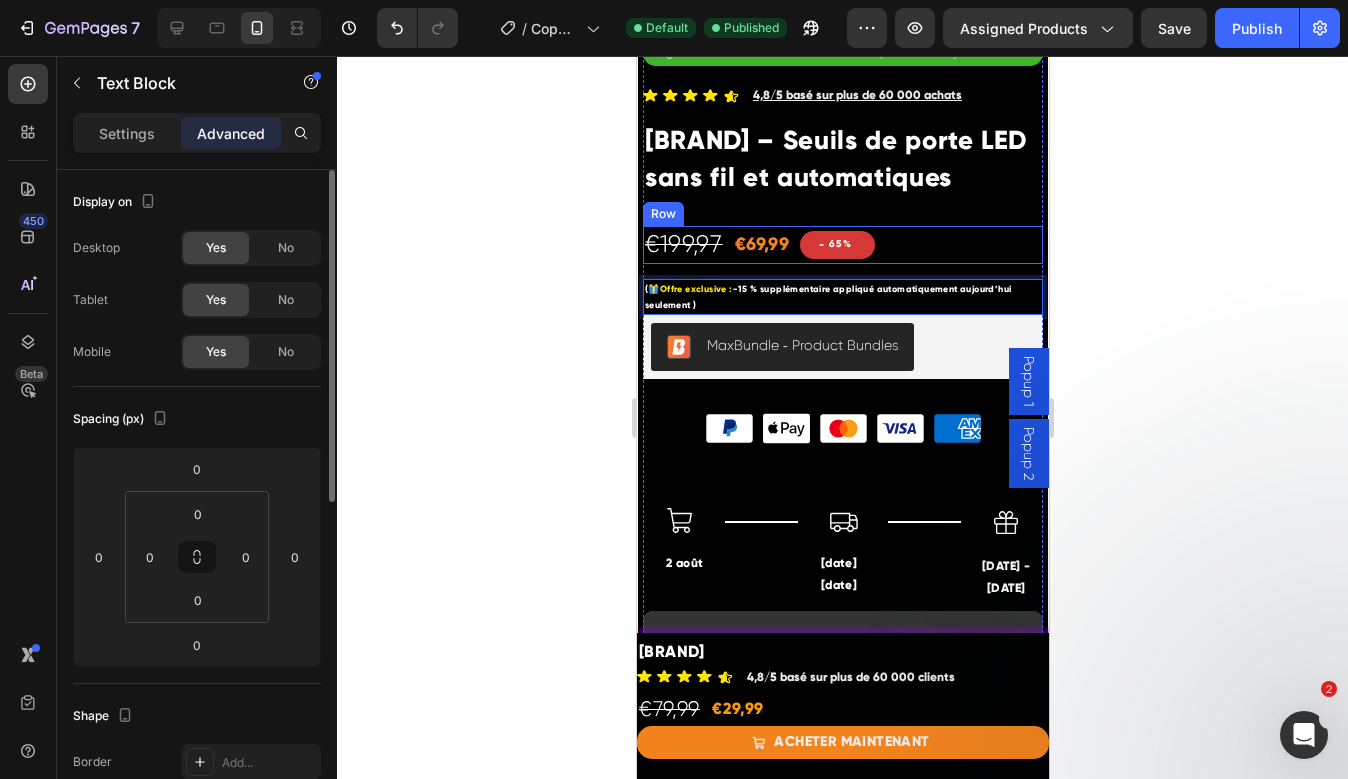 scroll, scrollTop: 659, scrollLeft: 0, axis: vertical 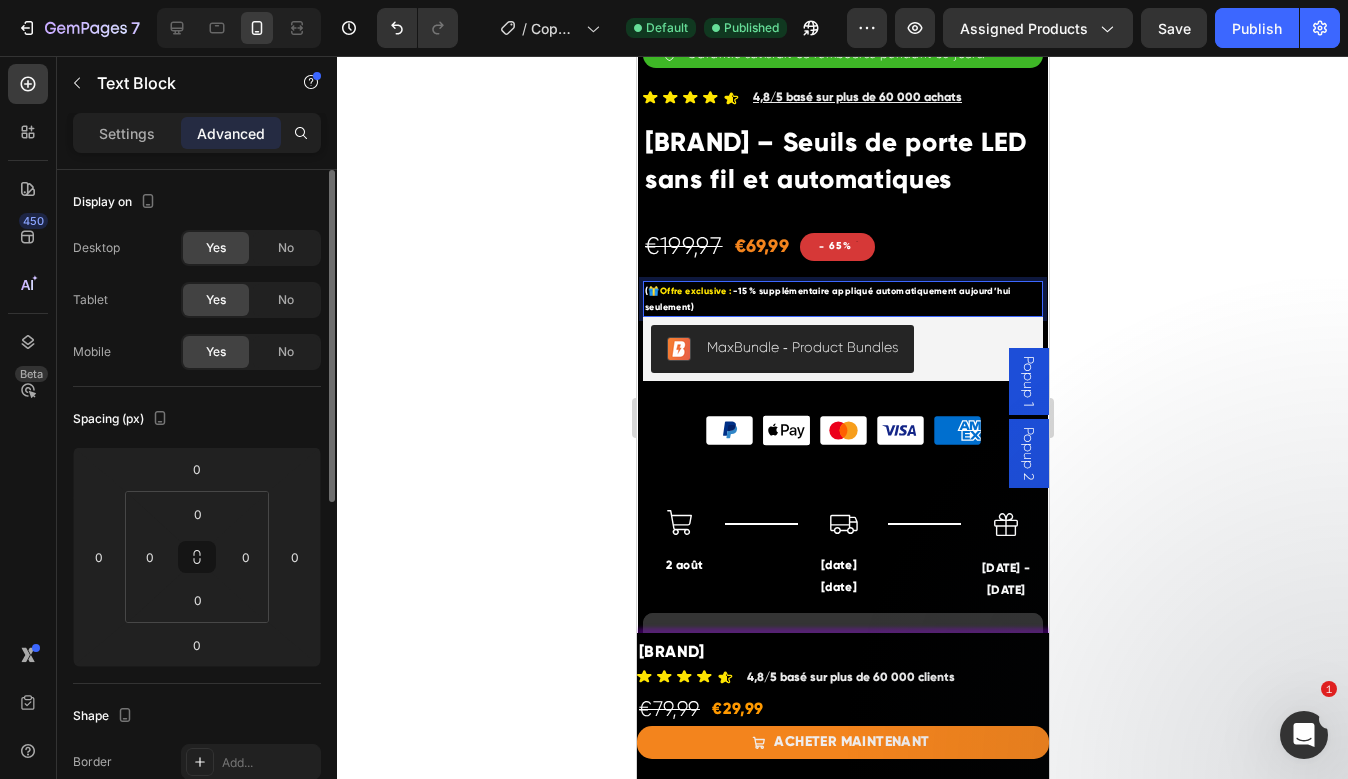 click 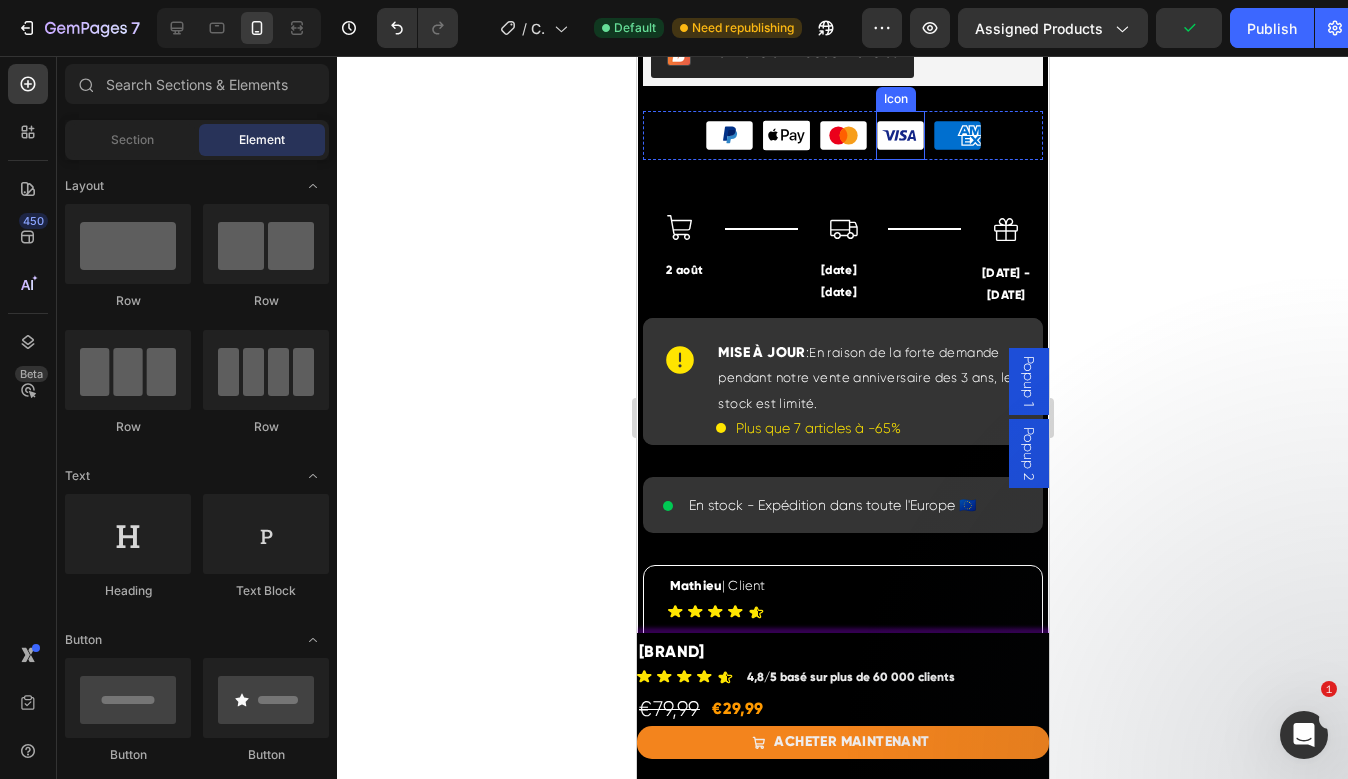 scroll, scrollTop: 1097, scrollLeft: 0, axis: vertical 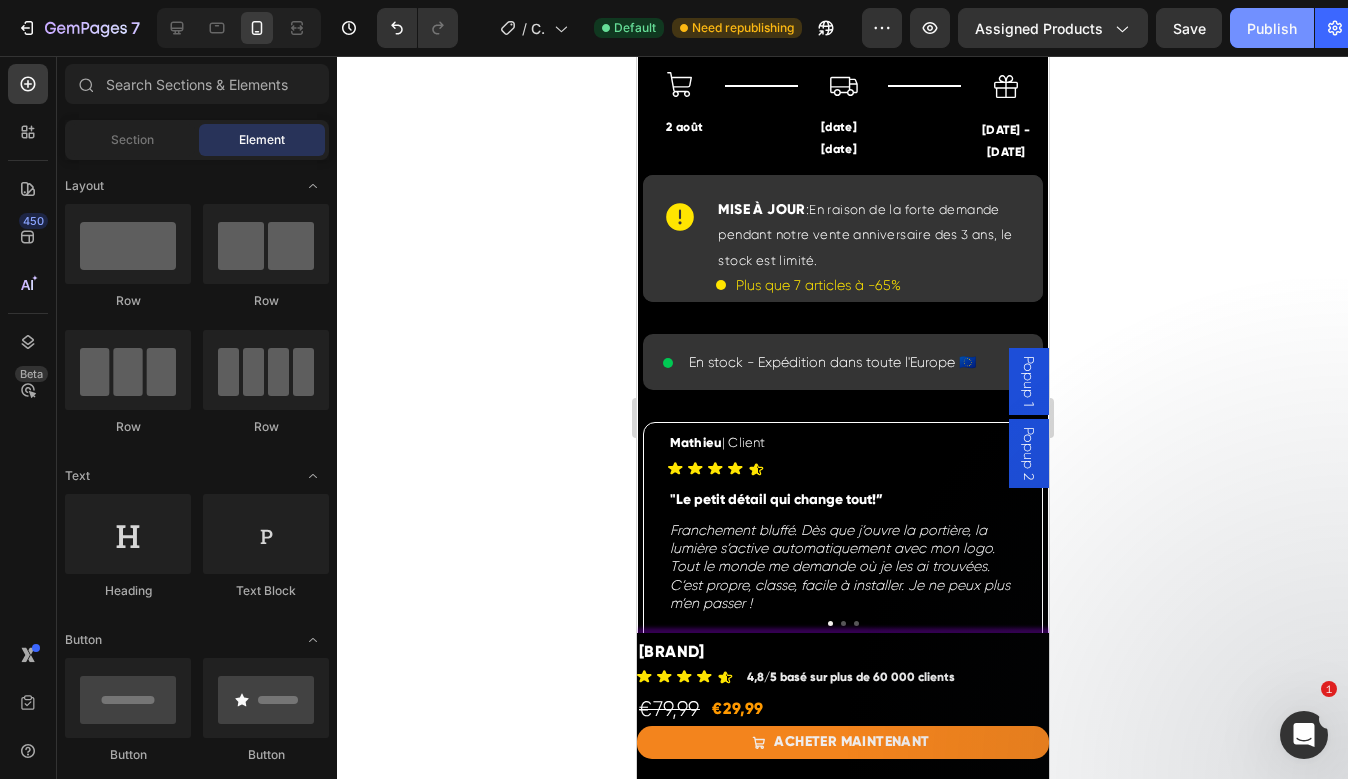 click on "Publish" at bounding box center (1272, 28) 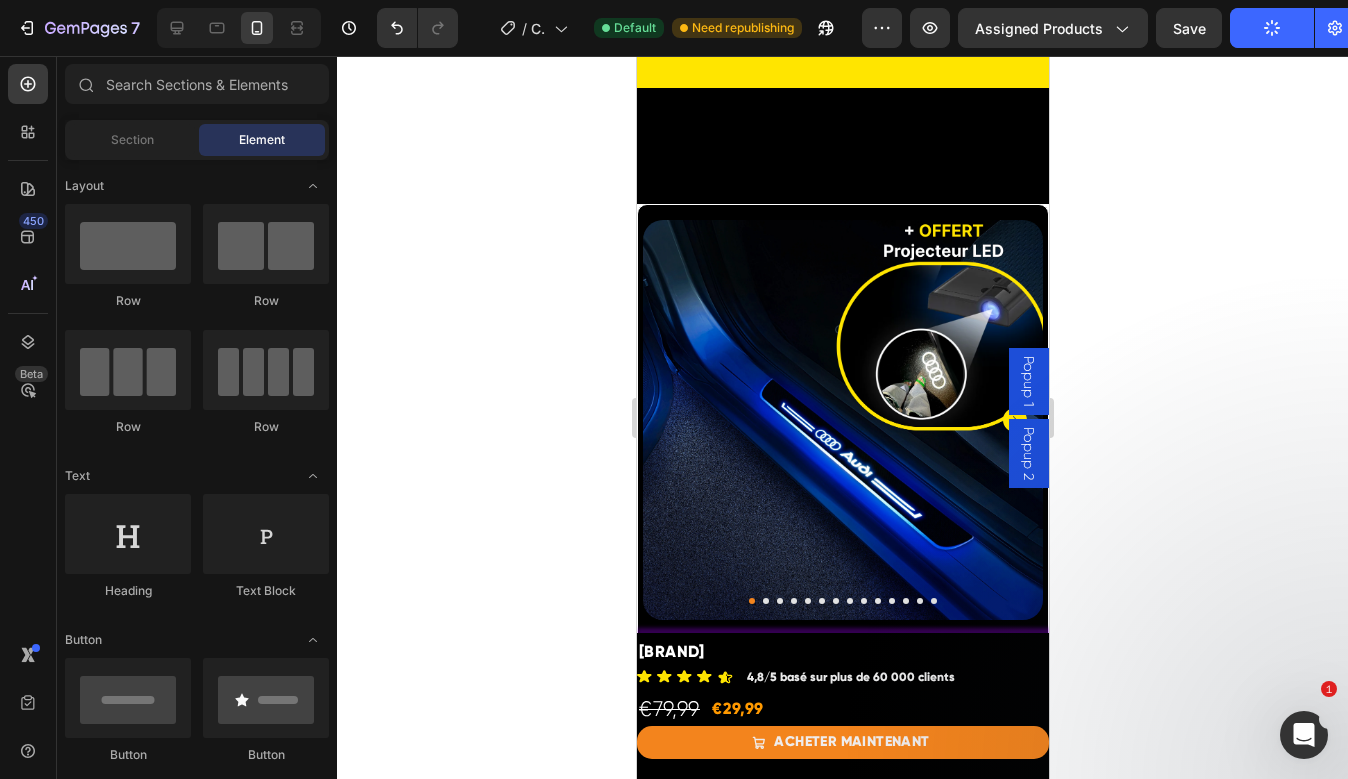 scroll, scrollTop: 0, scrollLeft: 0, axis: both 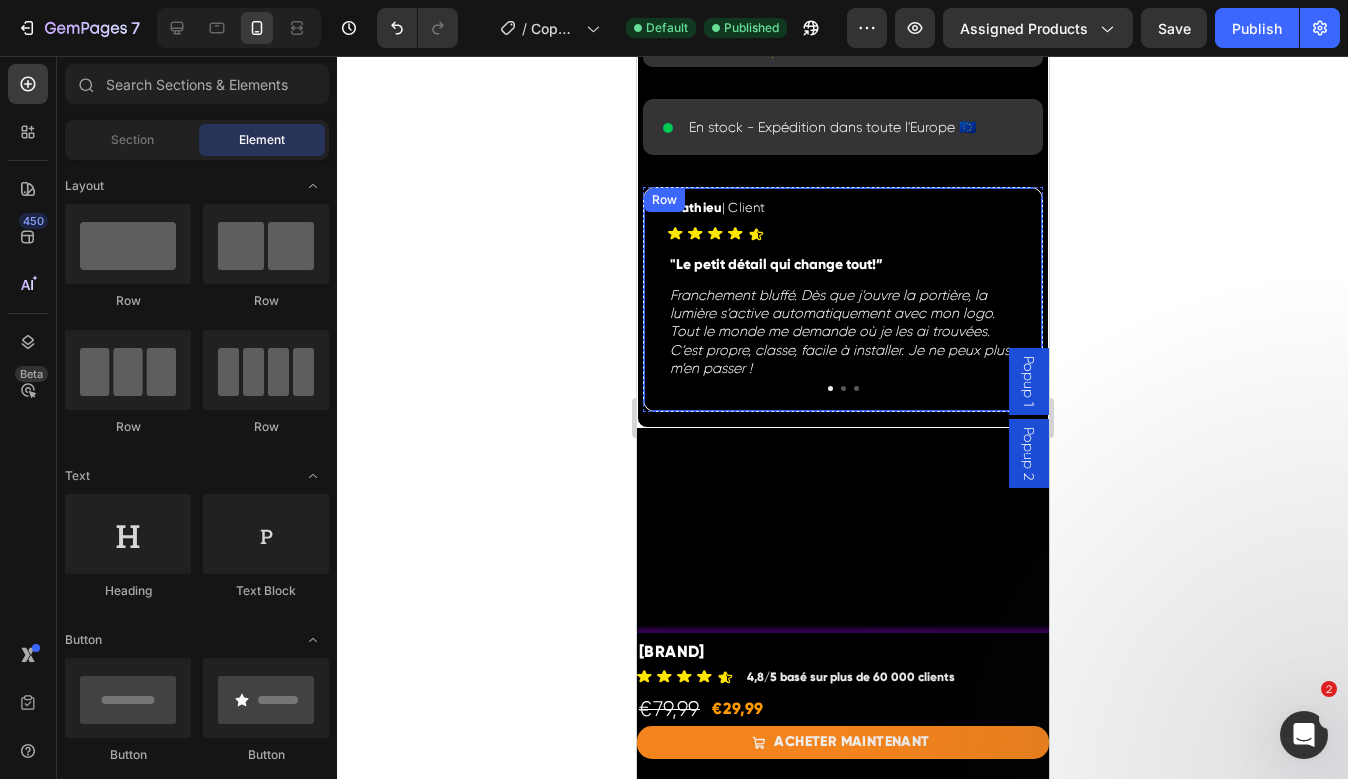 click on "“ Le petit détail qui change tout !” Text Block Franchement bluffé. Dès que j’ouvre la portière, la lumière s’active automatiquement avec mon logo. Tout le monde me demande où je les ai trouvées. C’est propre, classe, facile à installer. Je ne peux plus m’en passer ! Text Block Row" at bounding box center [842, 299] 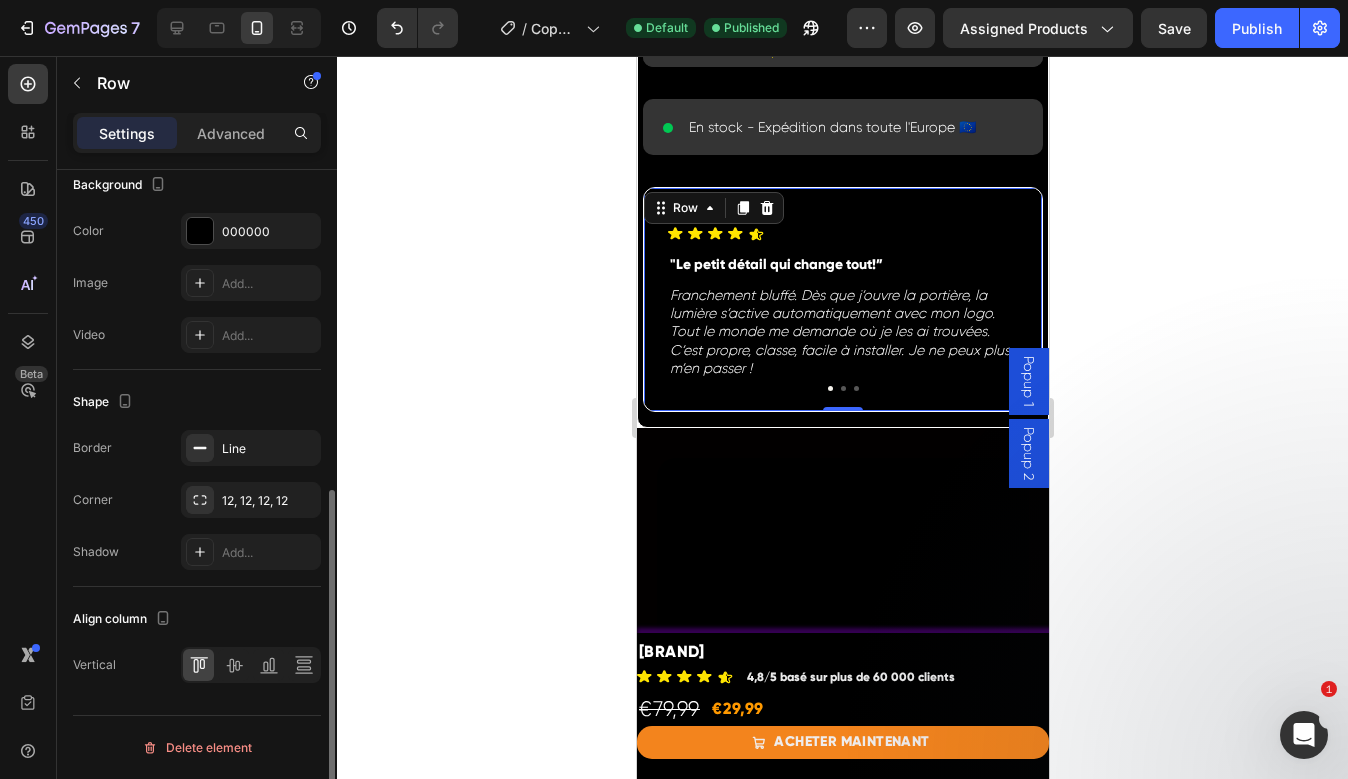 scroll, scrollTop: 572, scrollLeft: 0, axis: vertical 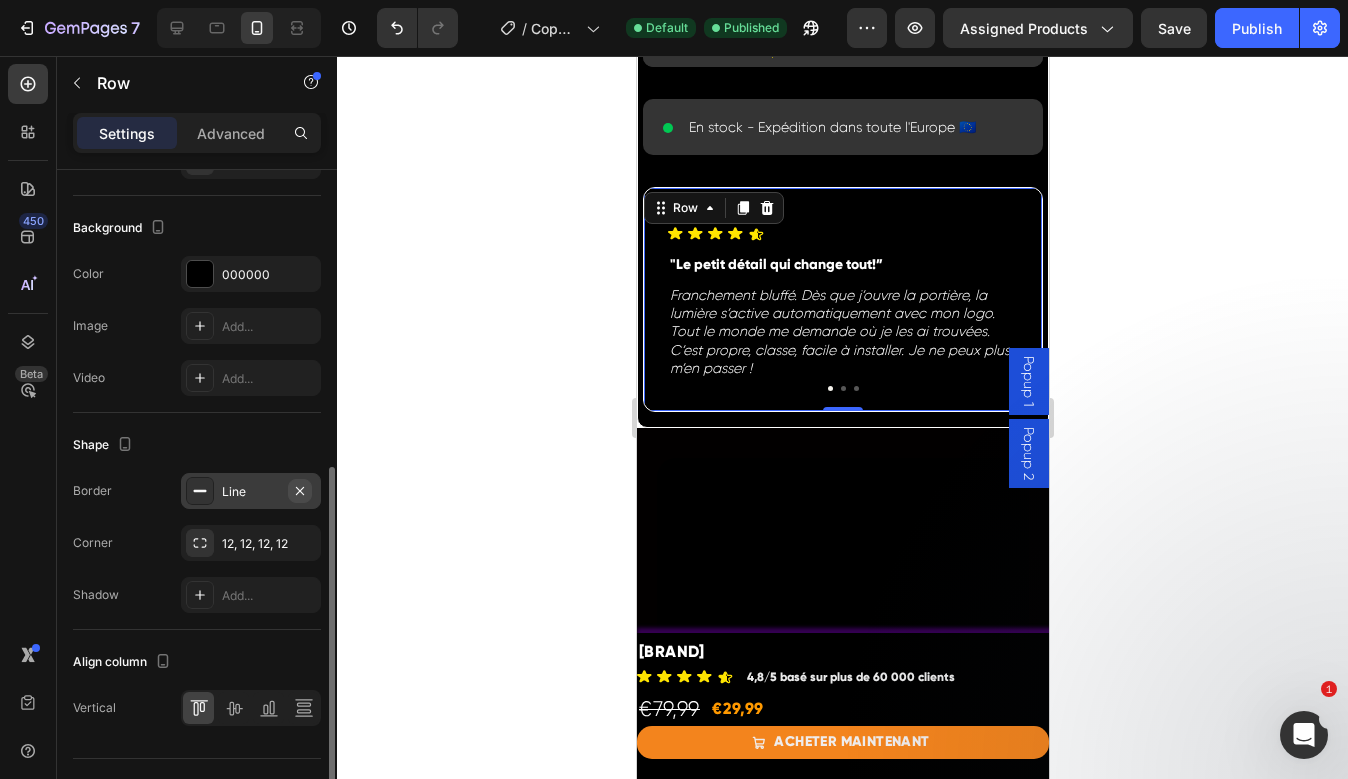 click 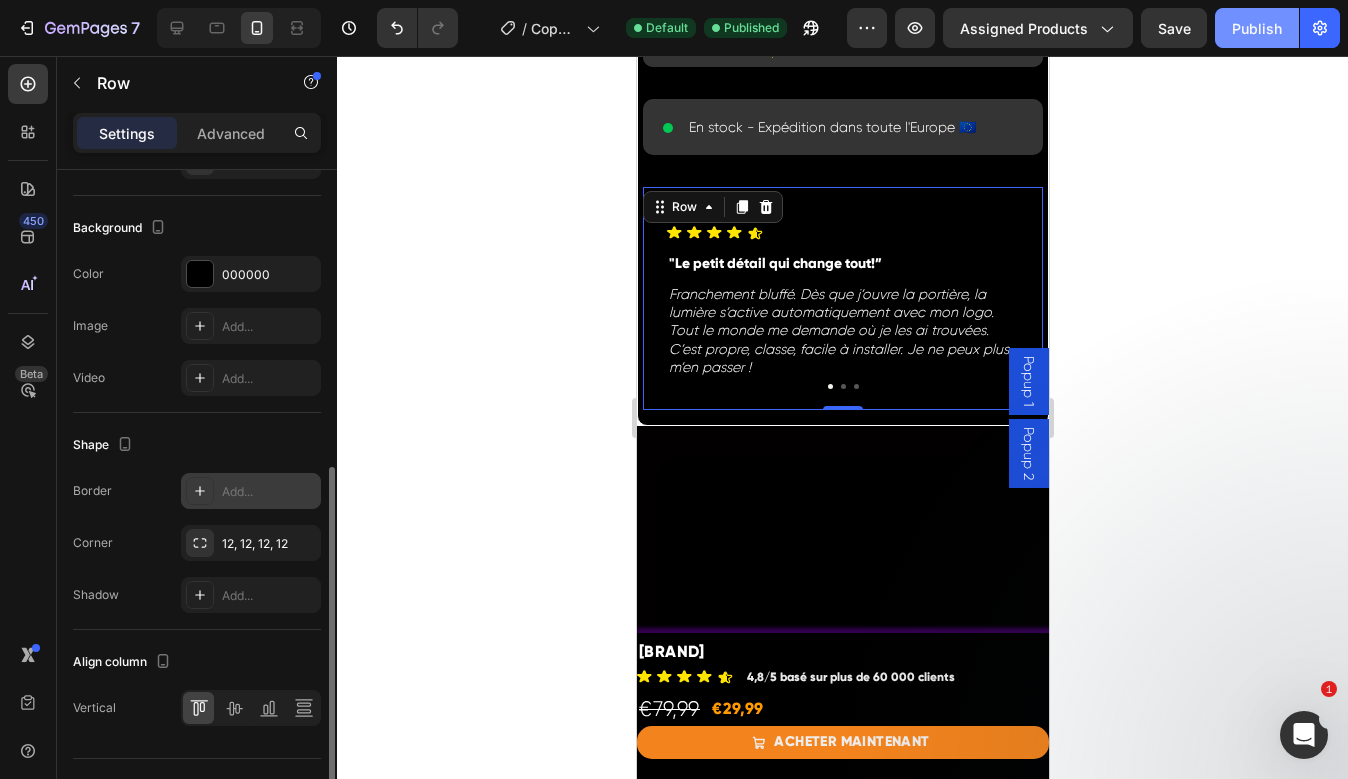 click on "Publish" 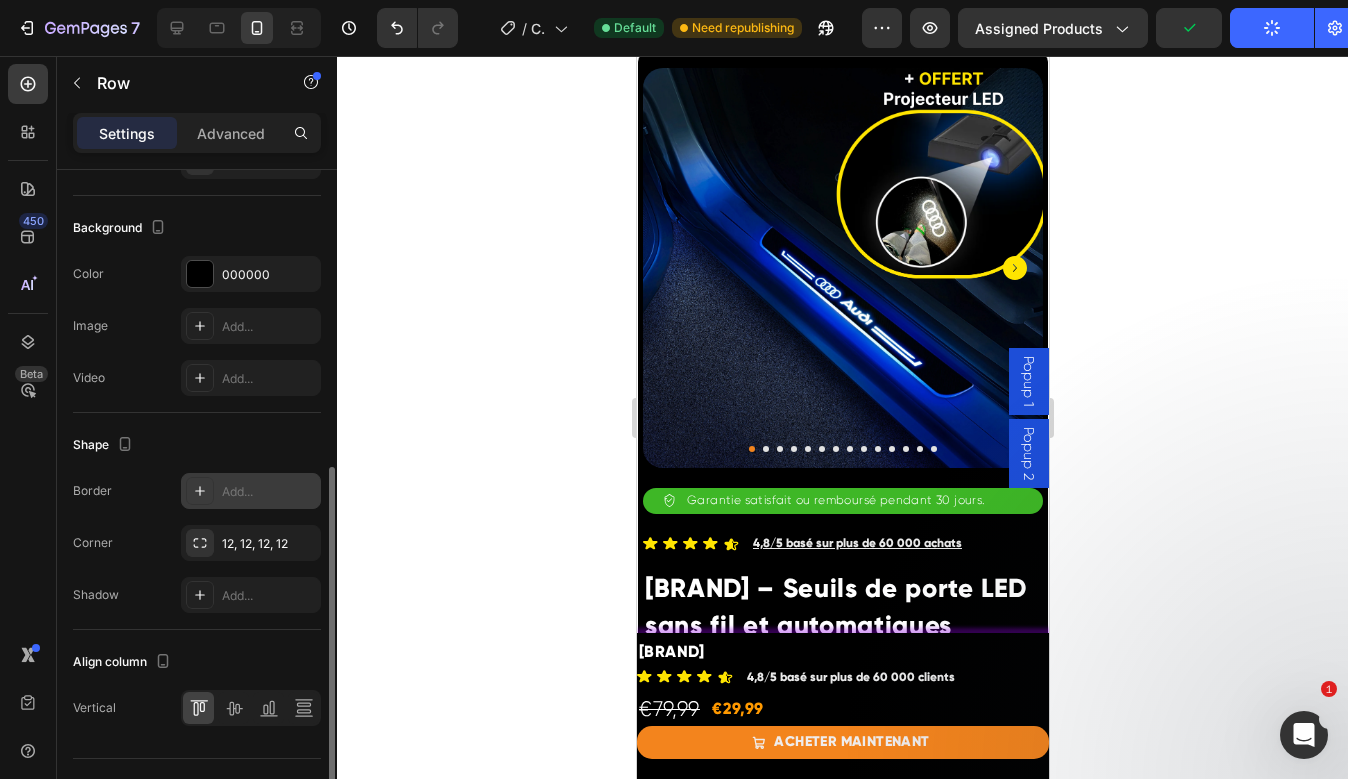 scroll, scrollTop: 194, scrollLeft: 0, axis: vertical 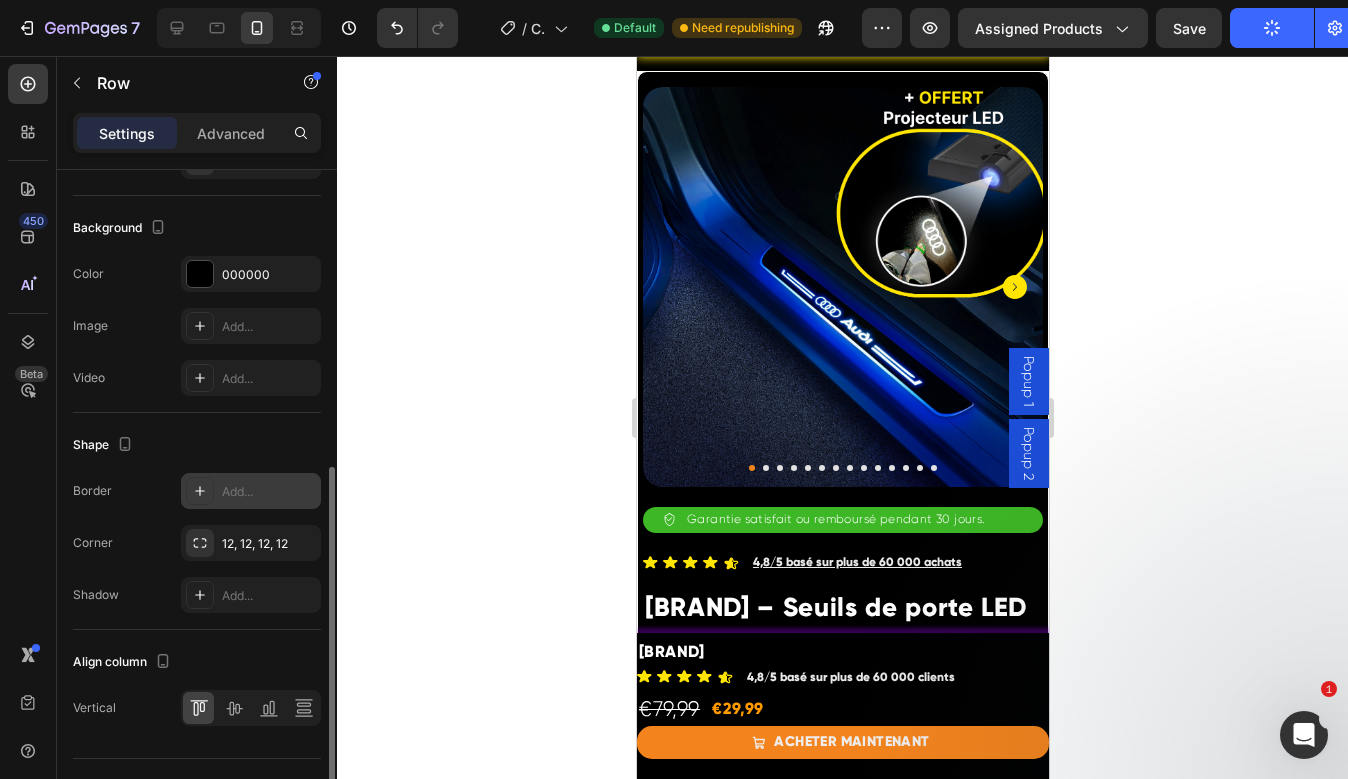 click 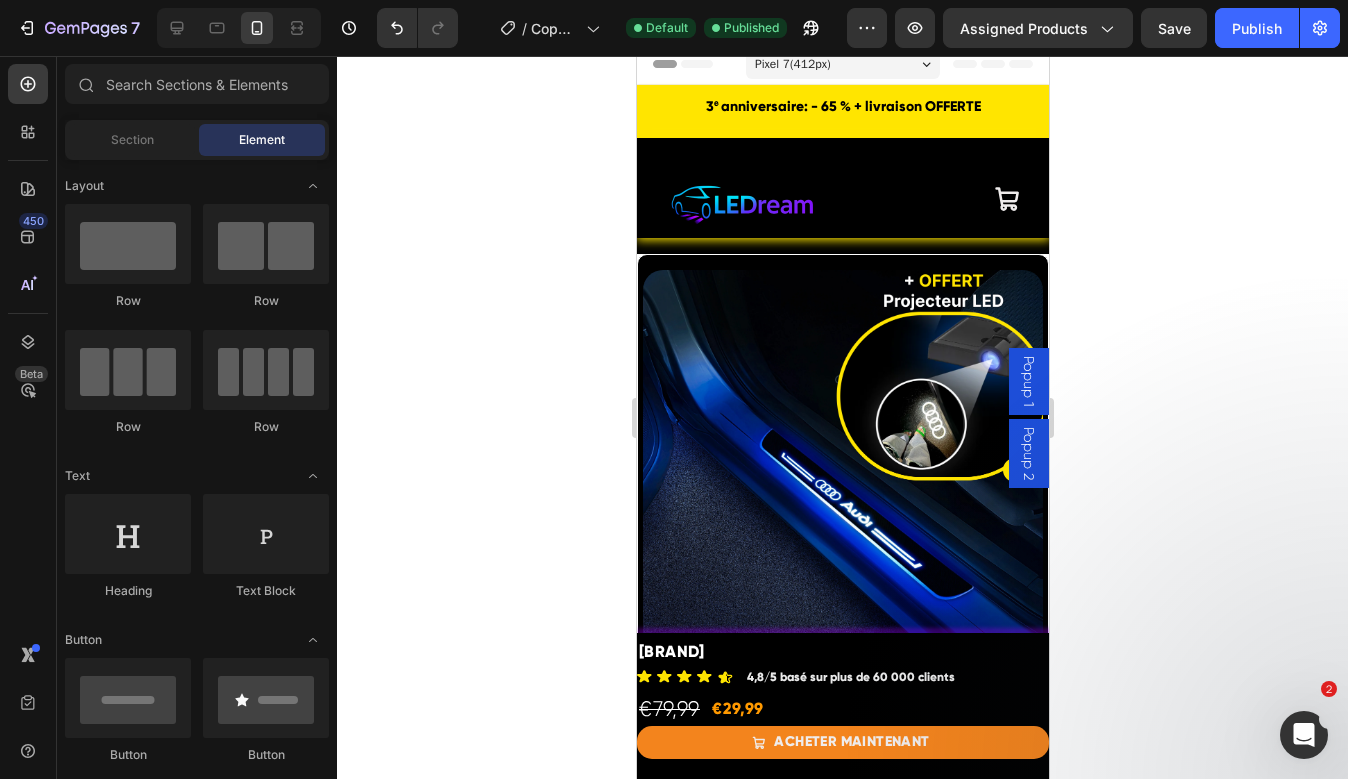 scroll, scrollTop: 0, scrollLeft: 0, axis: both 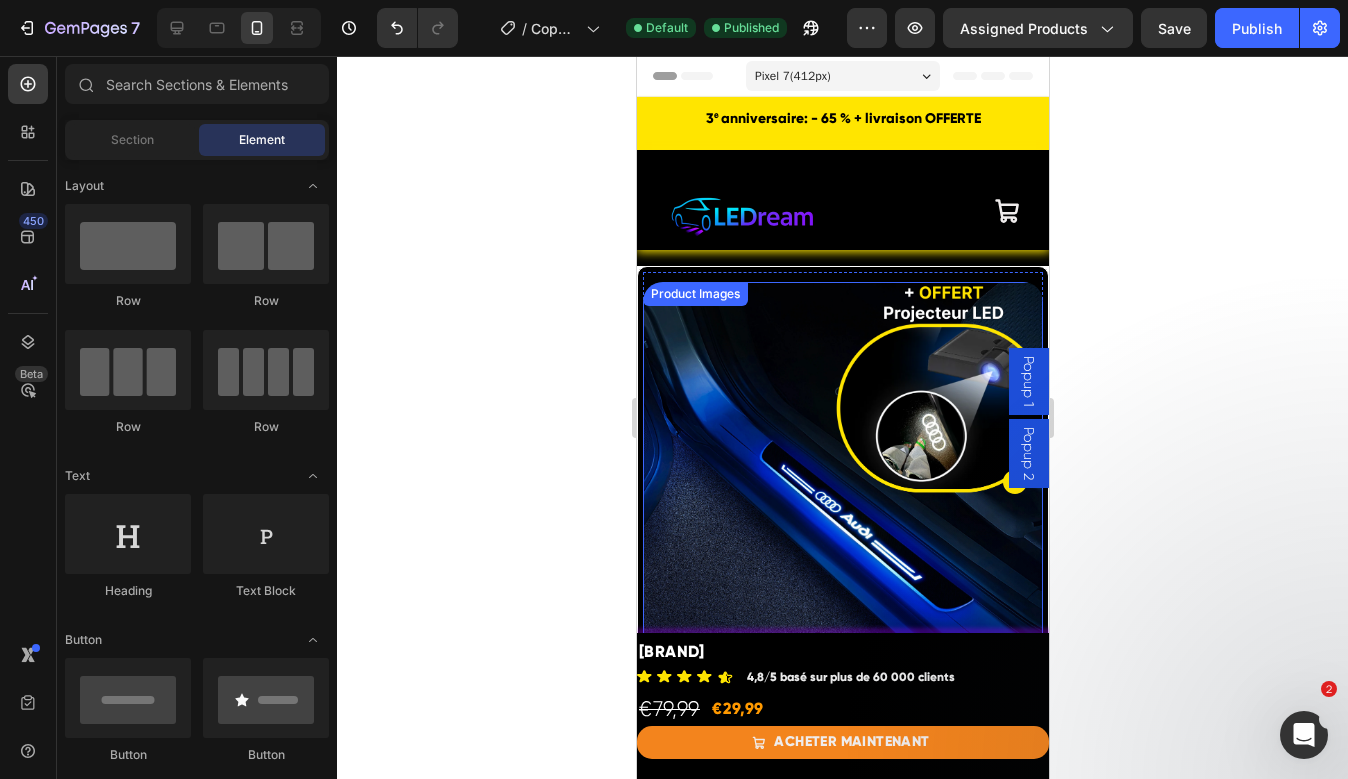 click at bounding box center (842, 482) 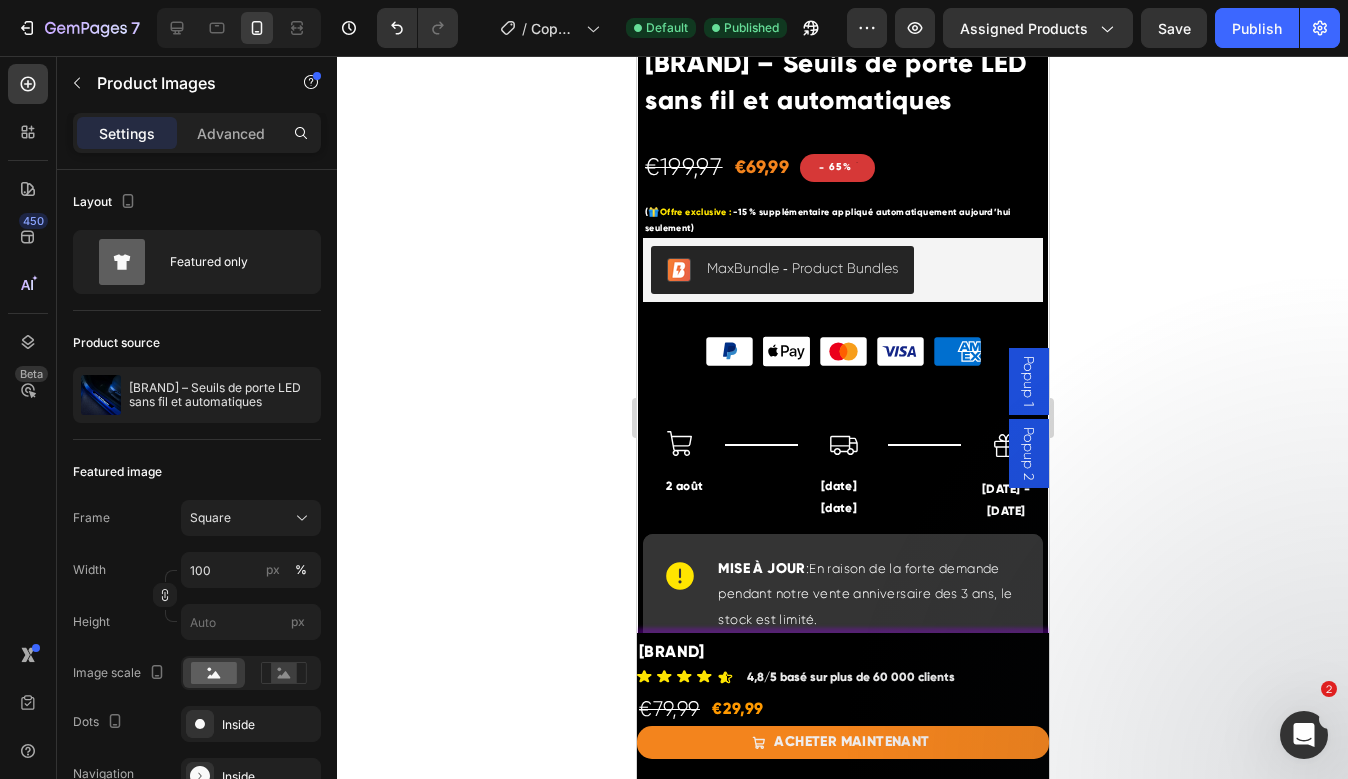 scroll, scrollTop: 777, scrollLeft: 0, axis: vertical 